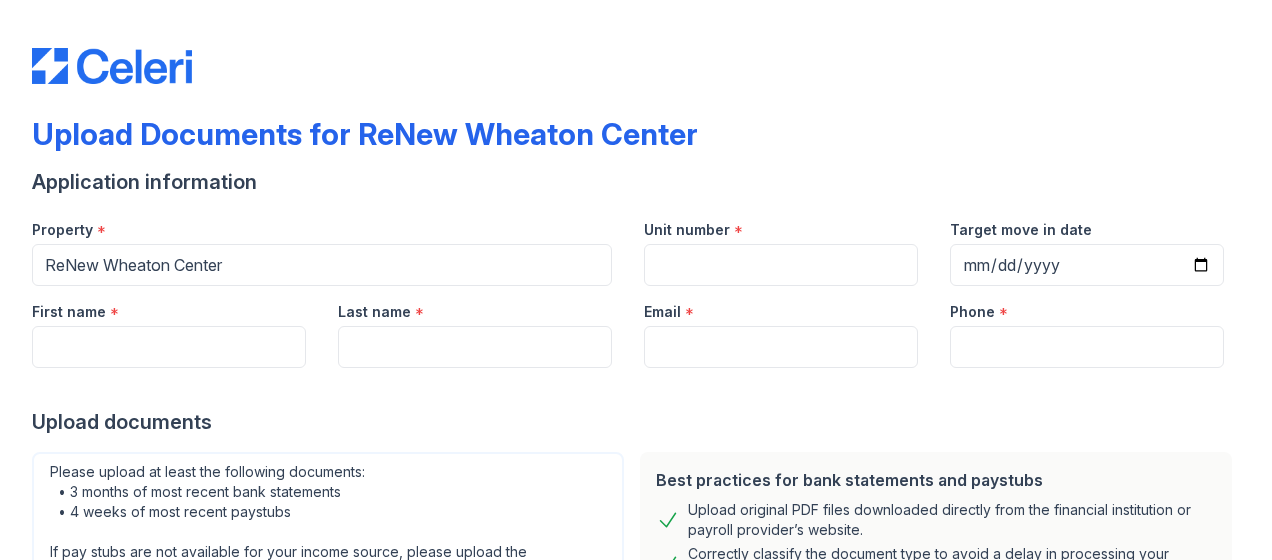 scroll, scrollTop: 0, scrollLeft: 0, axis: both 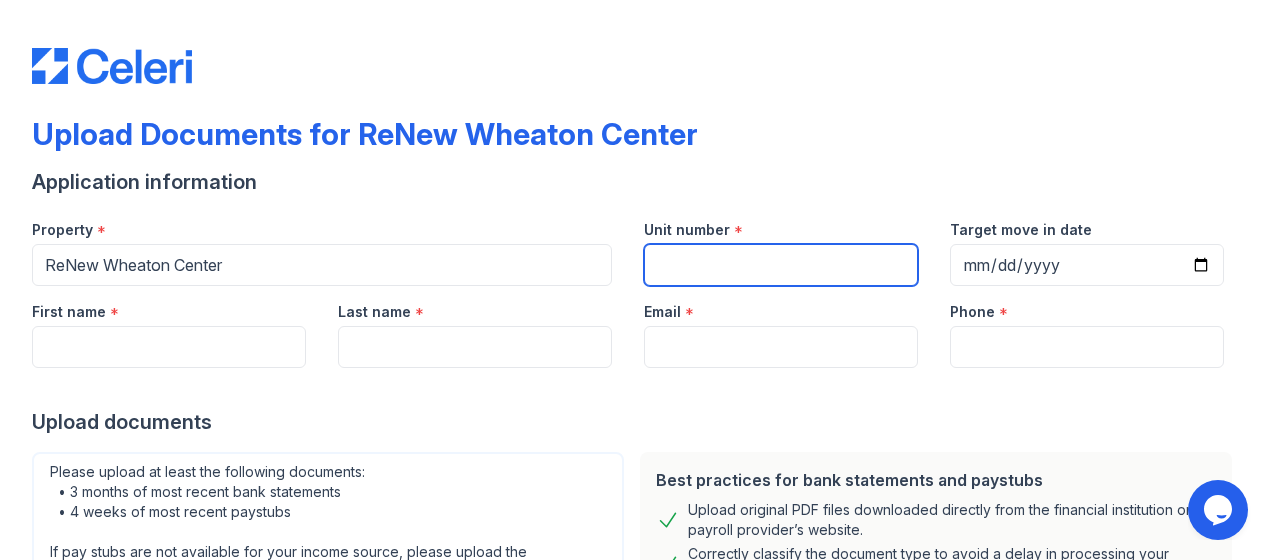 click on "Unit number" at bounding box center [781, 265] 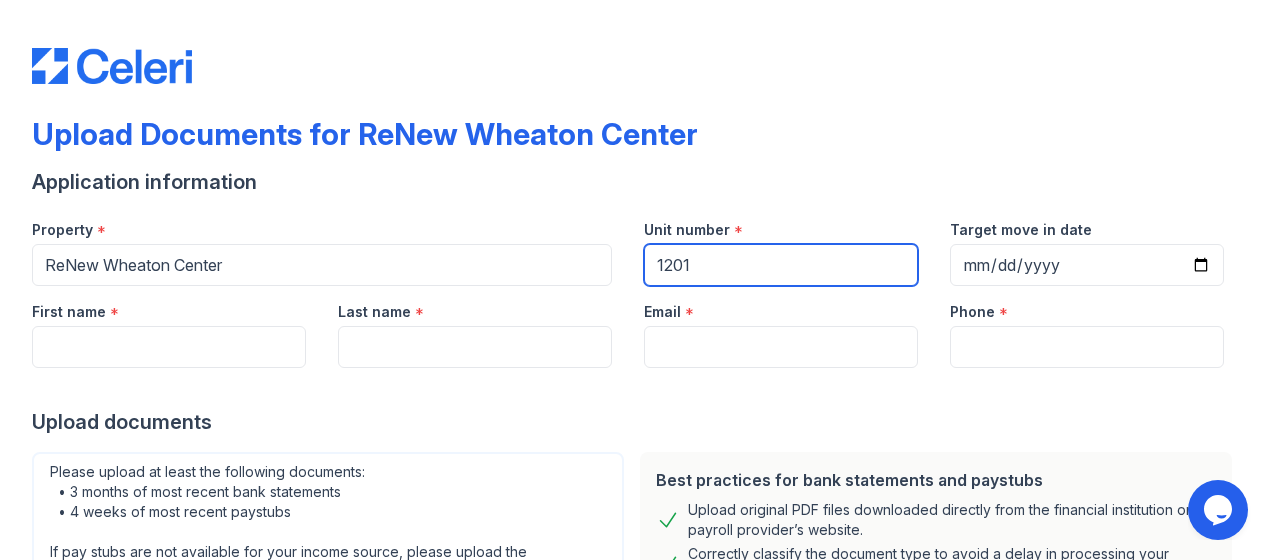 type on "1201" 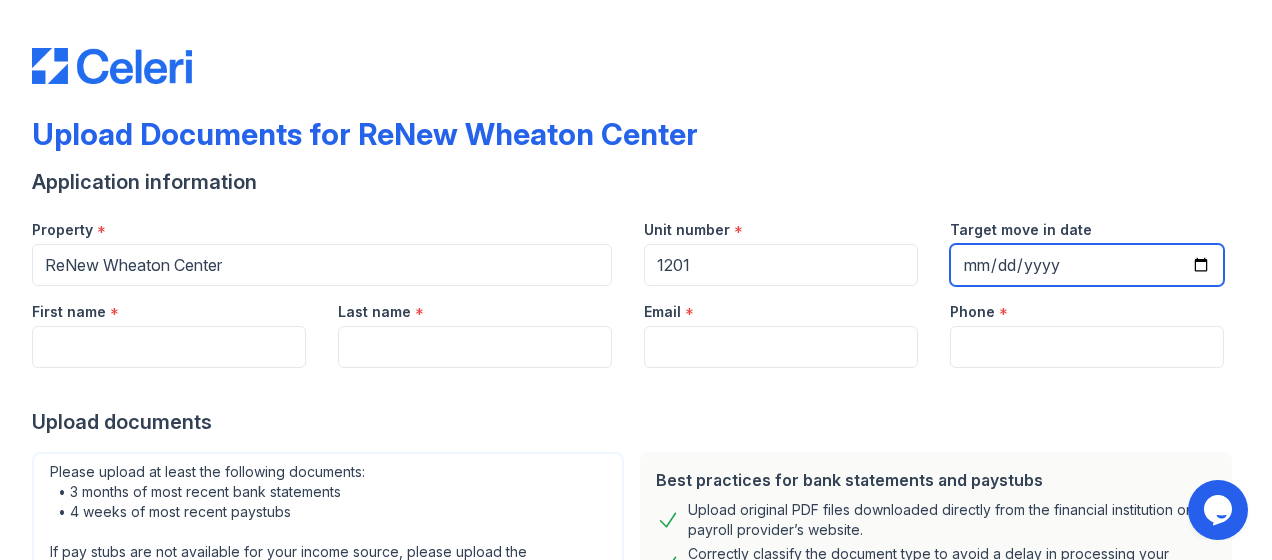 type on "2025-09-07" 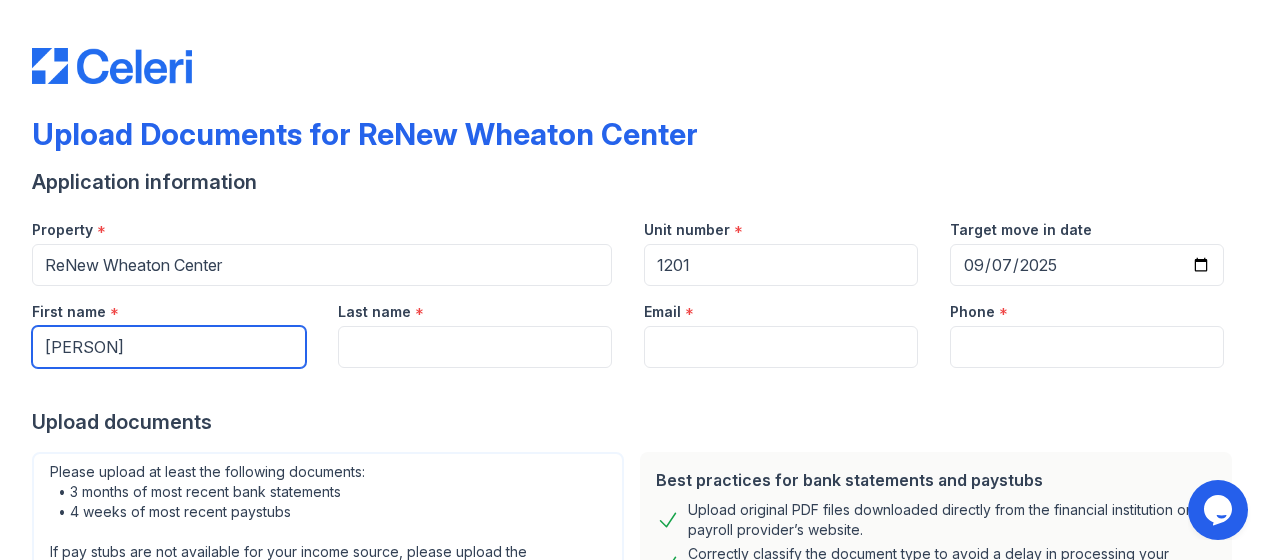 type on "[PERSON]" 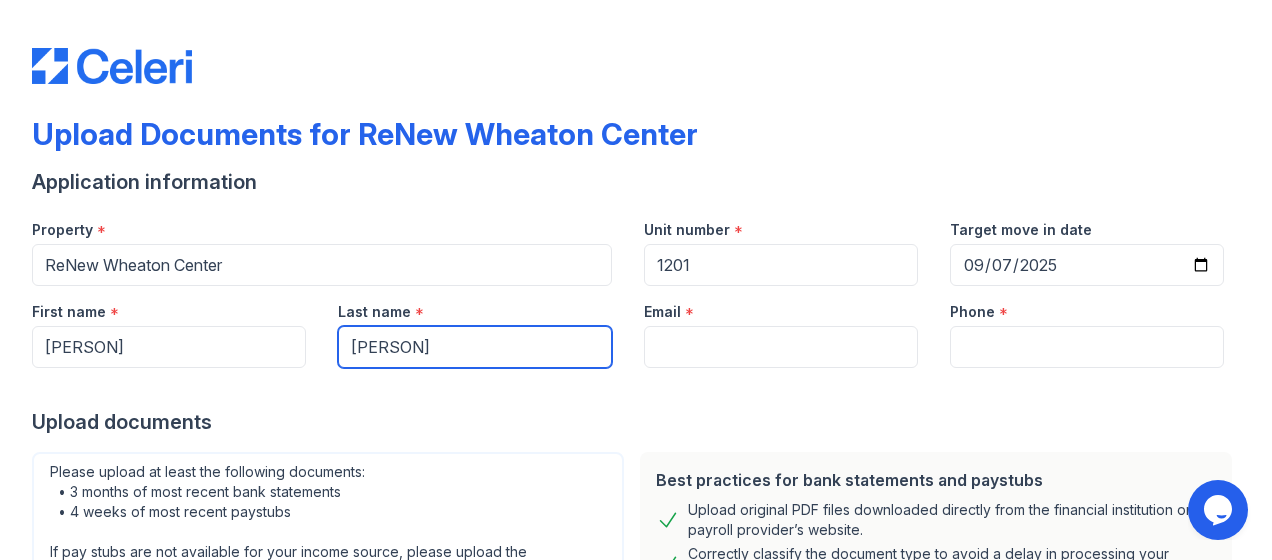 type on "[PERSON]" 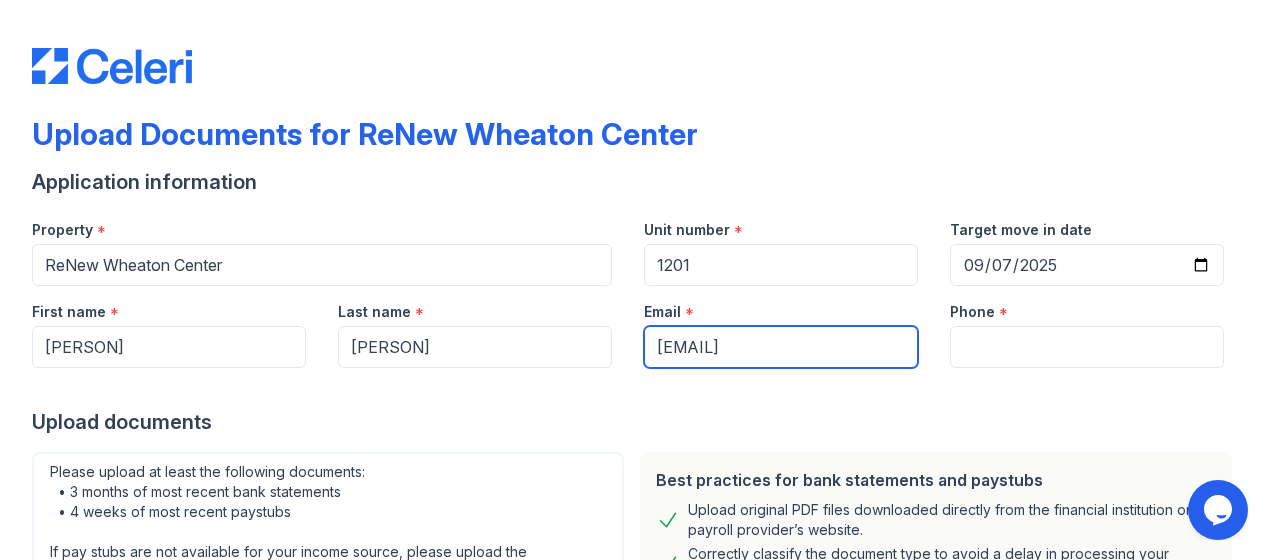 type on "[EMAIL]" 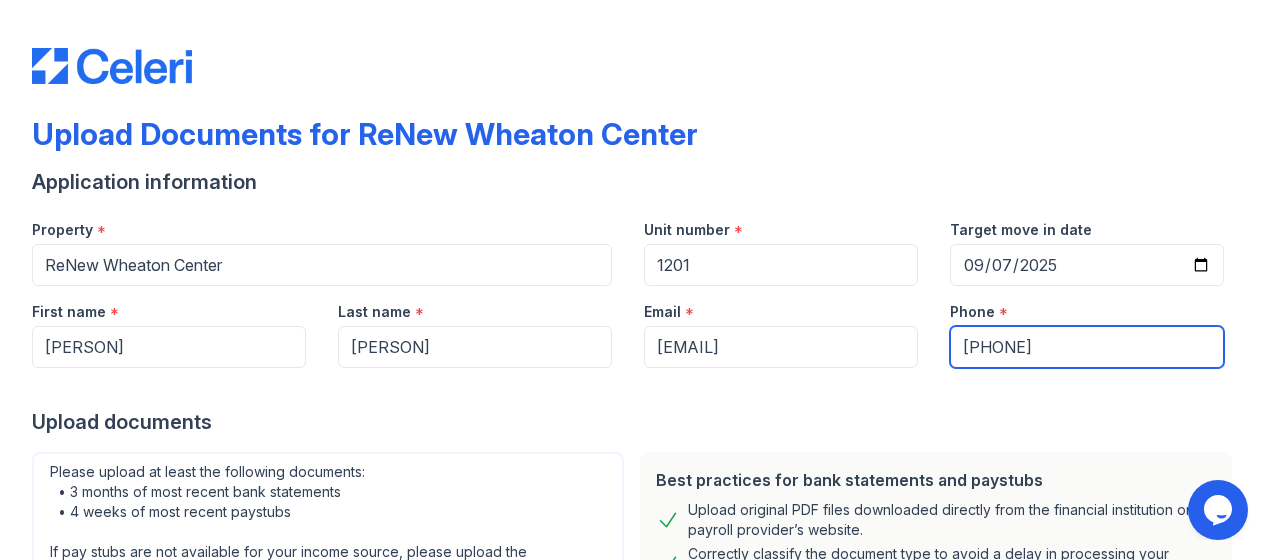 type on "[PHONE]" 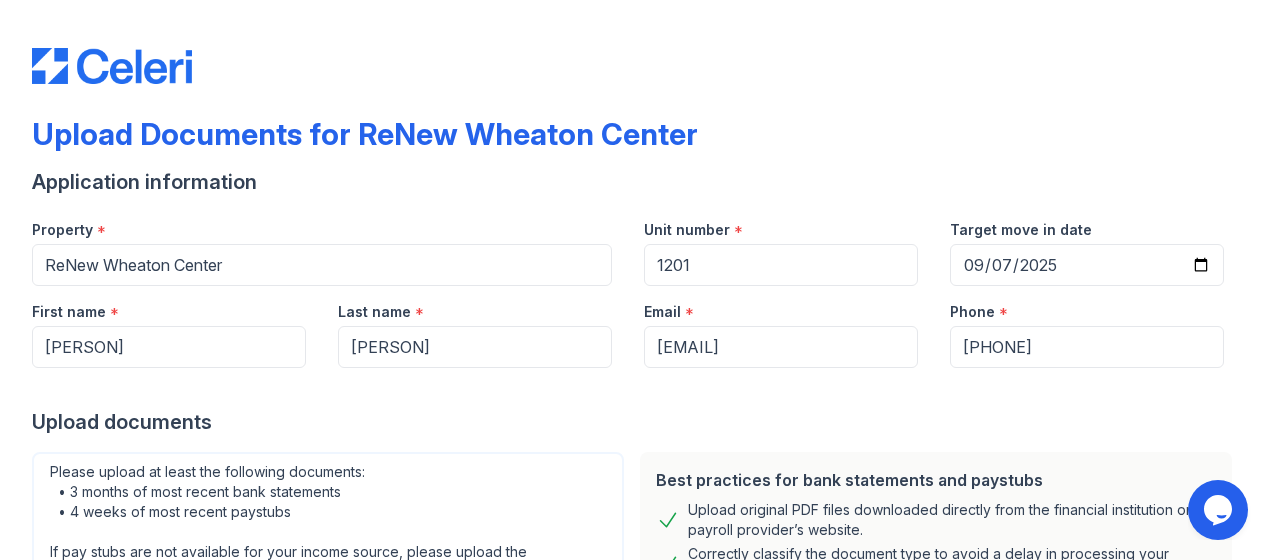 scroll, scrollTop: 350, scrollLeft: 0, axis: vertical 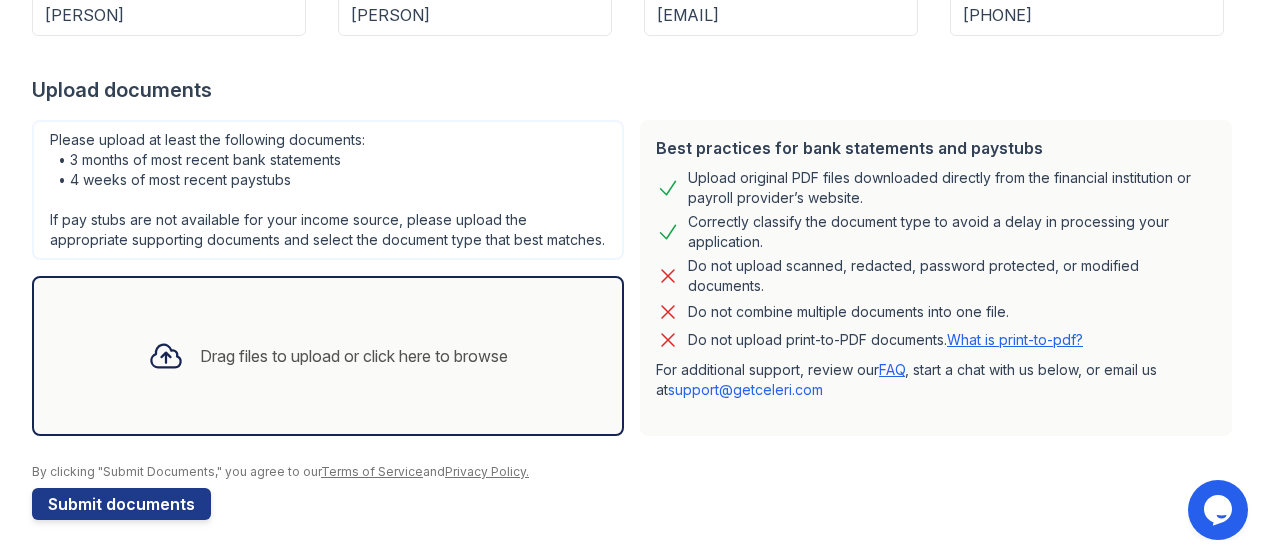 click on "Drag files to upload or click here to browse" at bounding box center (328, 356) 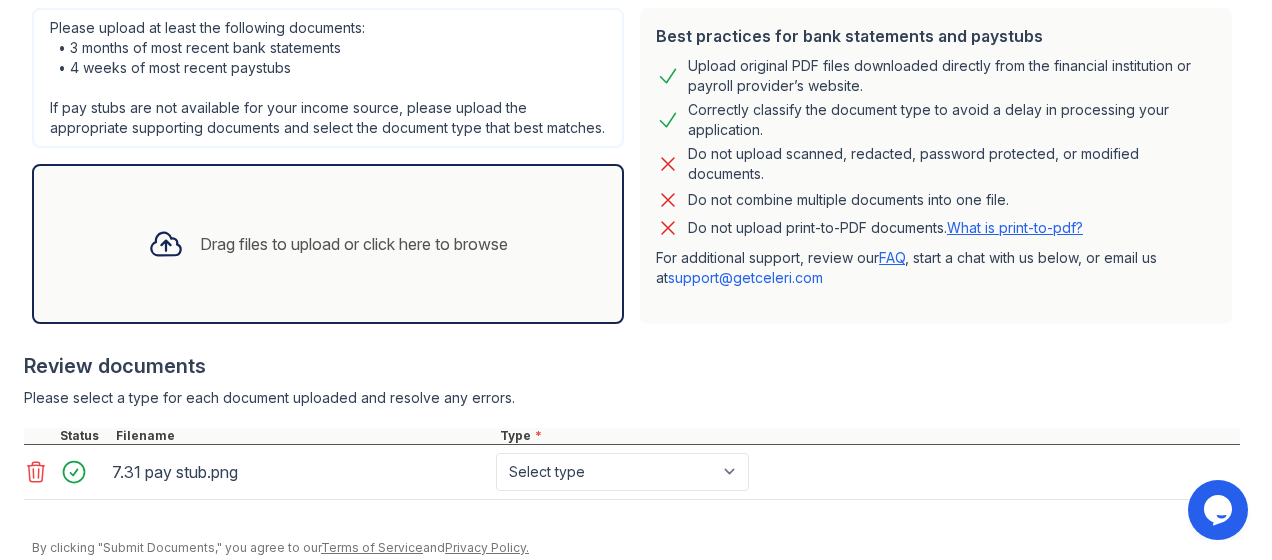 scroll, scrollTop: 537, scrollLeft: 0, axis: vertical 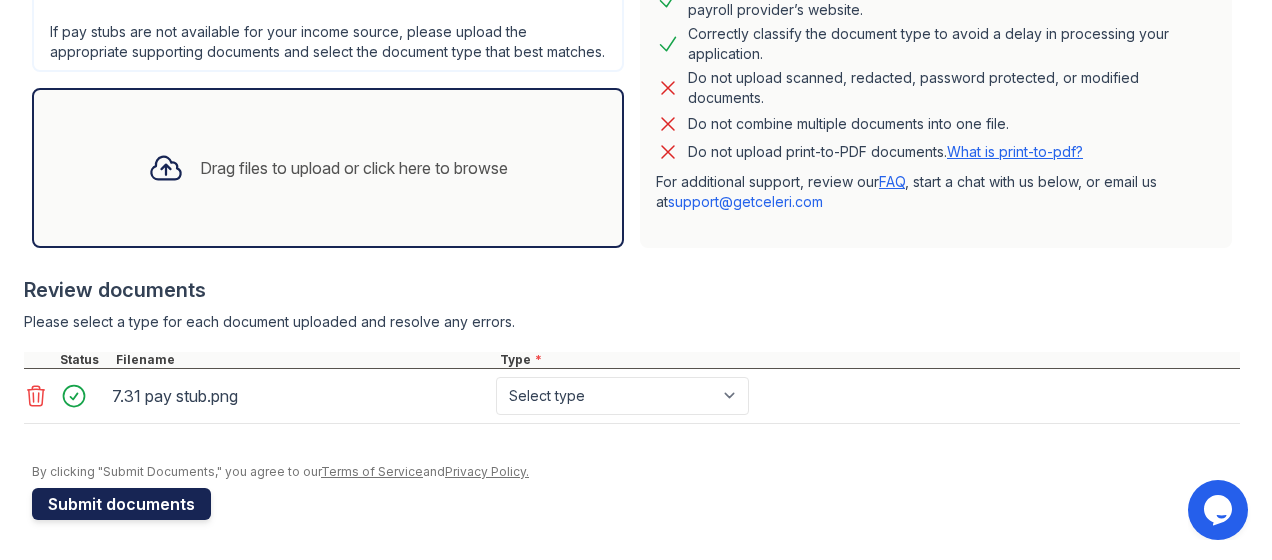 click on "Submit documents" at bounding box center [121, 504] 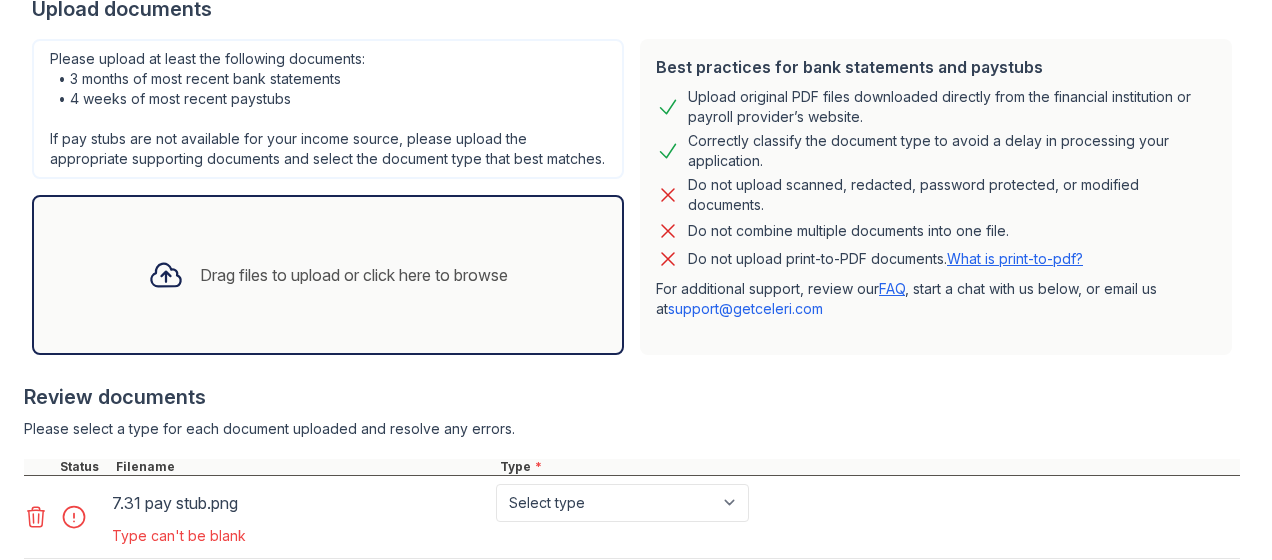 scroll, scrollTop: 685, scrollLeft: 0, axis: vertical 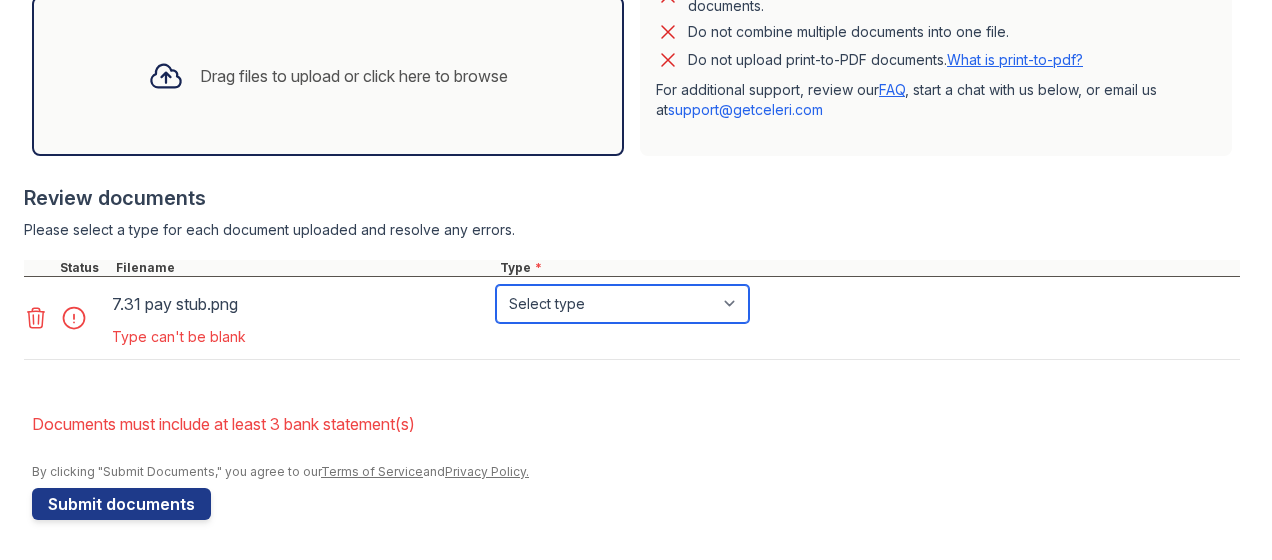 click on "Select type
Paystub
Bank Statement
Offer Letter
Tax Documents
Benefit Award Letter
Investment Account Statement
Other" at bounding box center (622, 304) 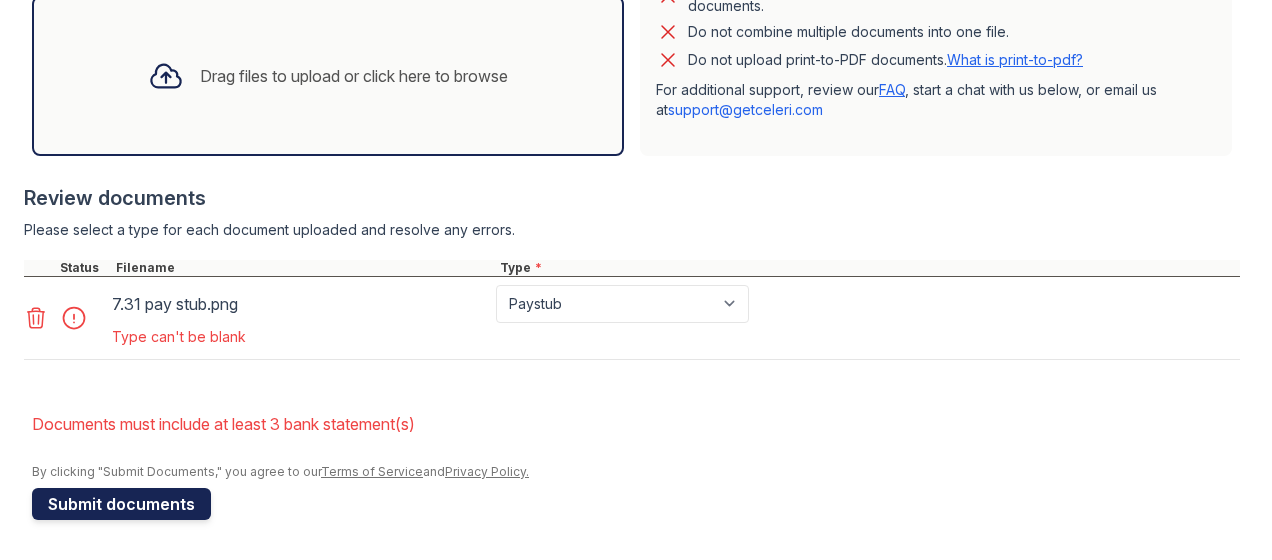 click on "Submit documents" at bounding box center (121, 504) 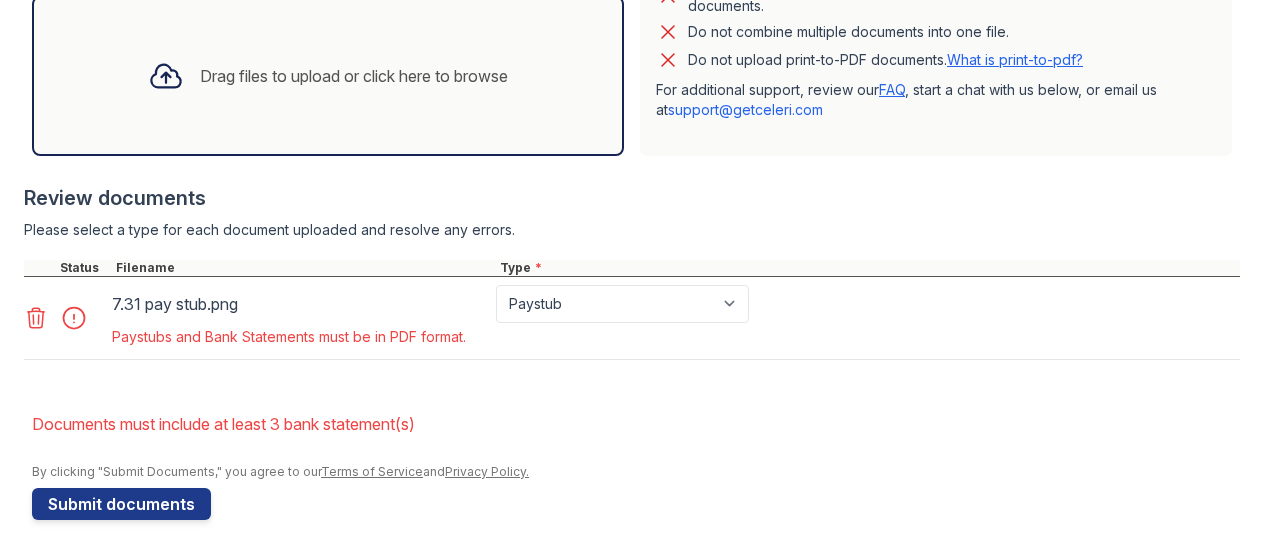 scroll, scrollTop: 685, scrollLeft: 0, axis: vertical 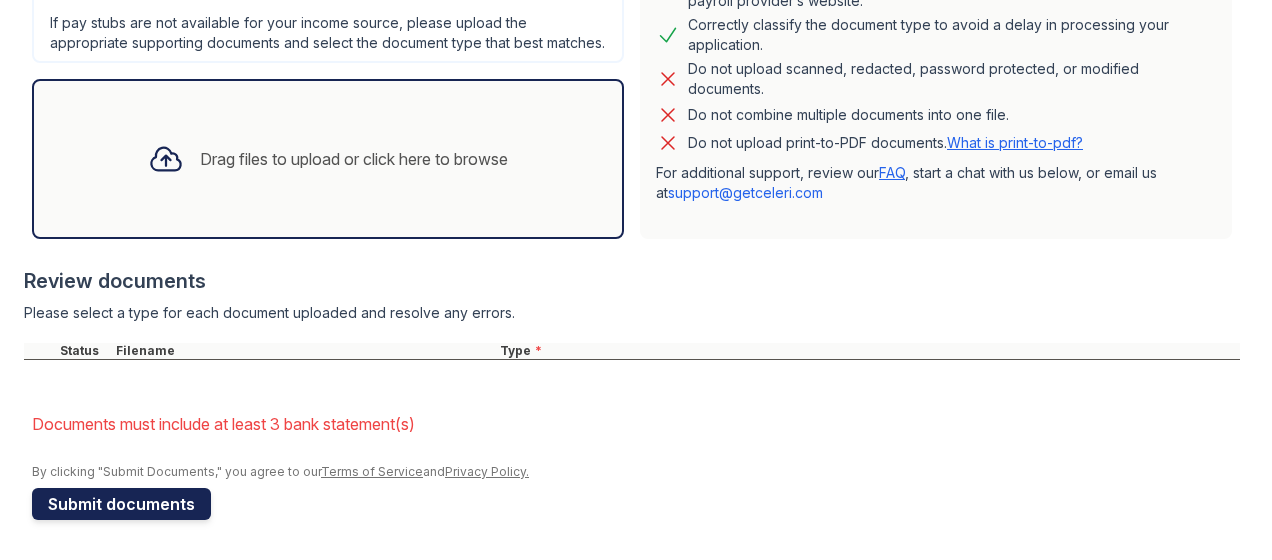 click on "Submit documents" at bounding box center [121, 504] 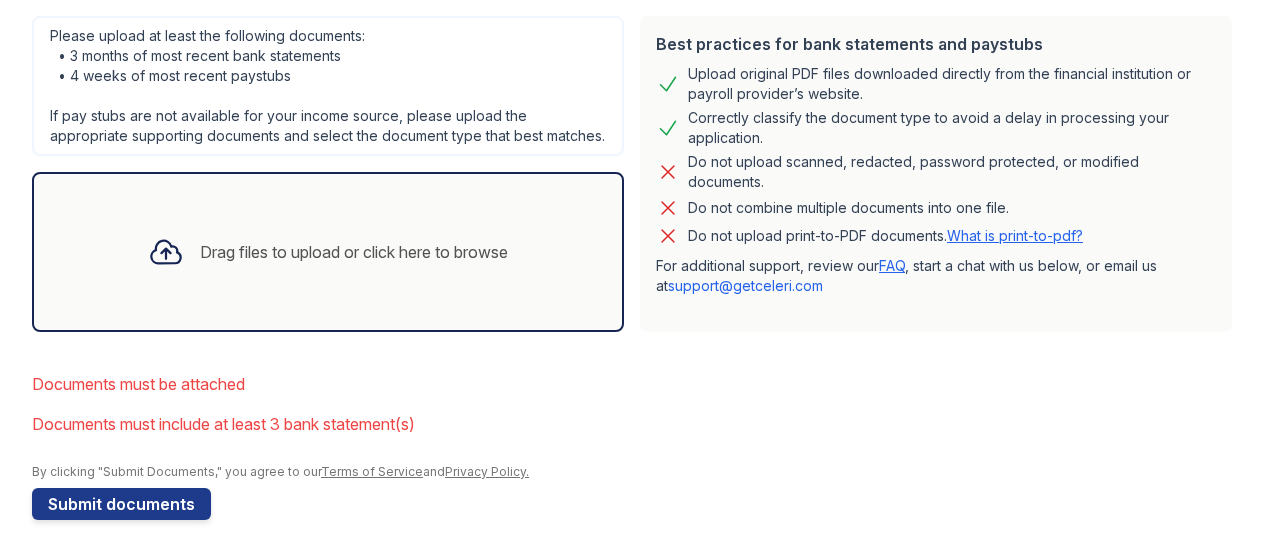 scroll, scrollTop: 510, scrollLeft: 0, axis: vertical 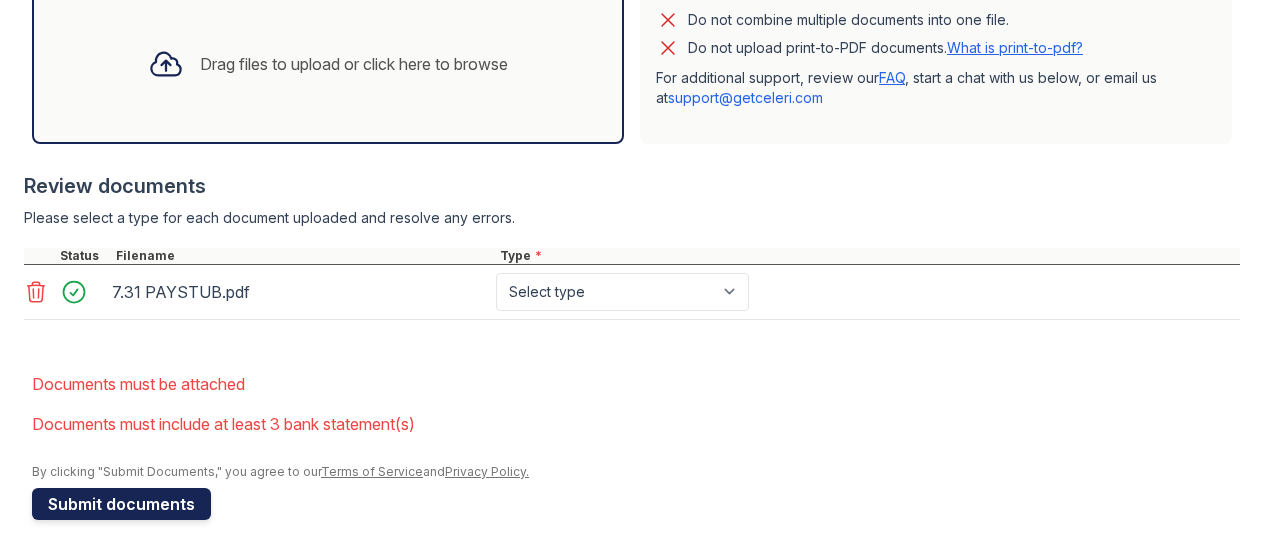 click on "Submit documents" at bounding box center (121, 504) 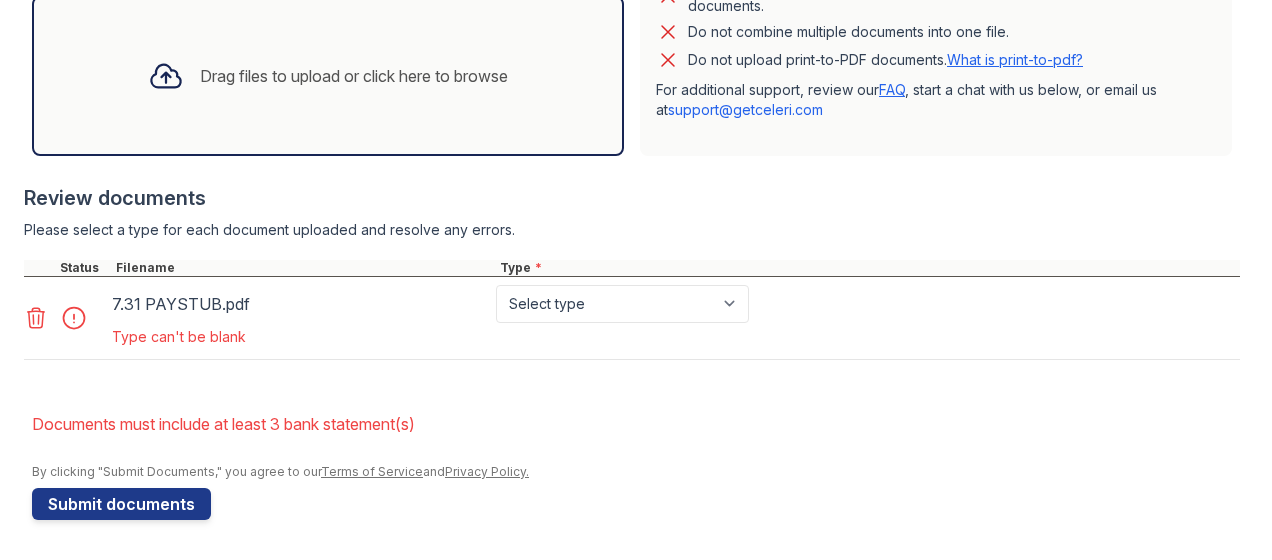 scroll, scrollTop: 685, scrollLeft: 0, axis: vertical 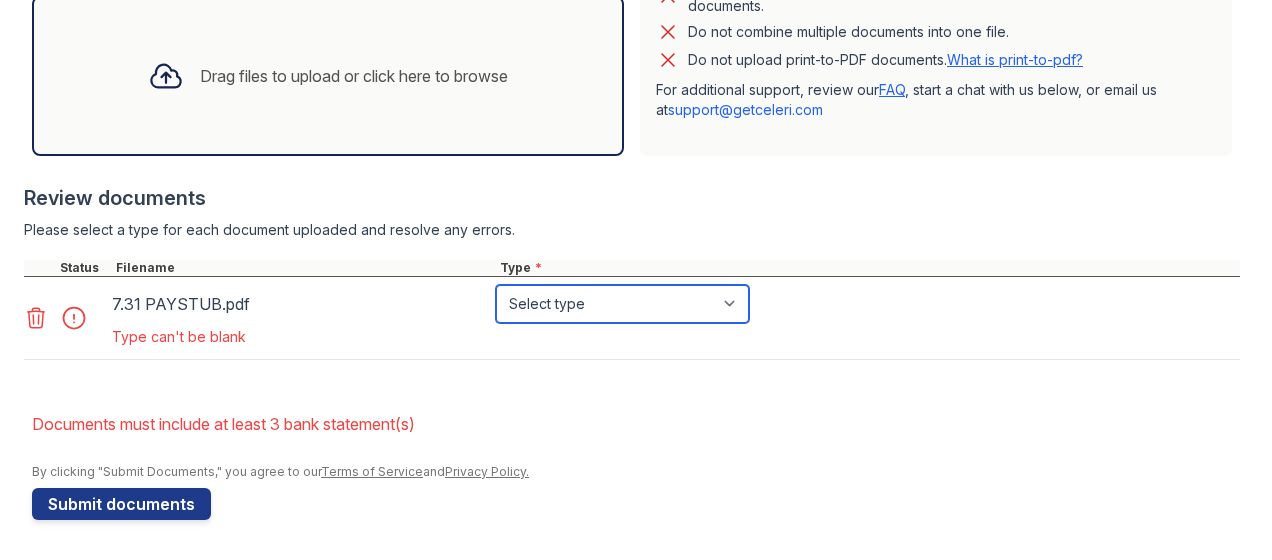 click on "Select type
Paystub
Bank Statement
Offer Letter
Tax Documents
Benefit Award Letter
Investment Account Statement
Other" at bounding box center [622, 304] 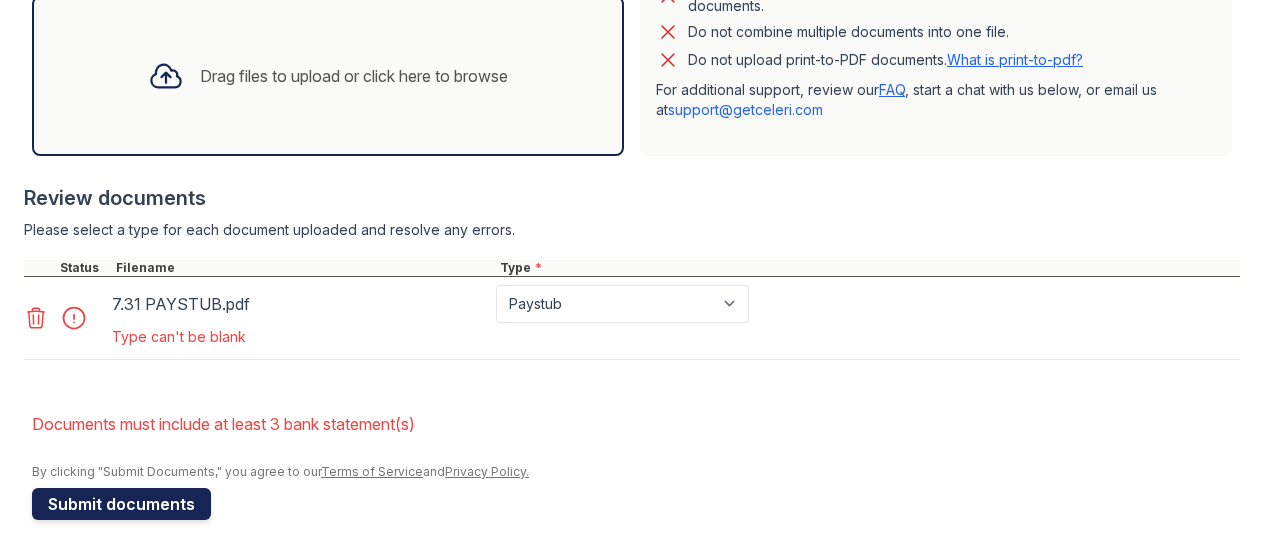 click on "Submit documents" at bounding box center (121, 504) 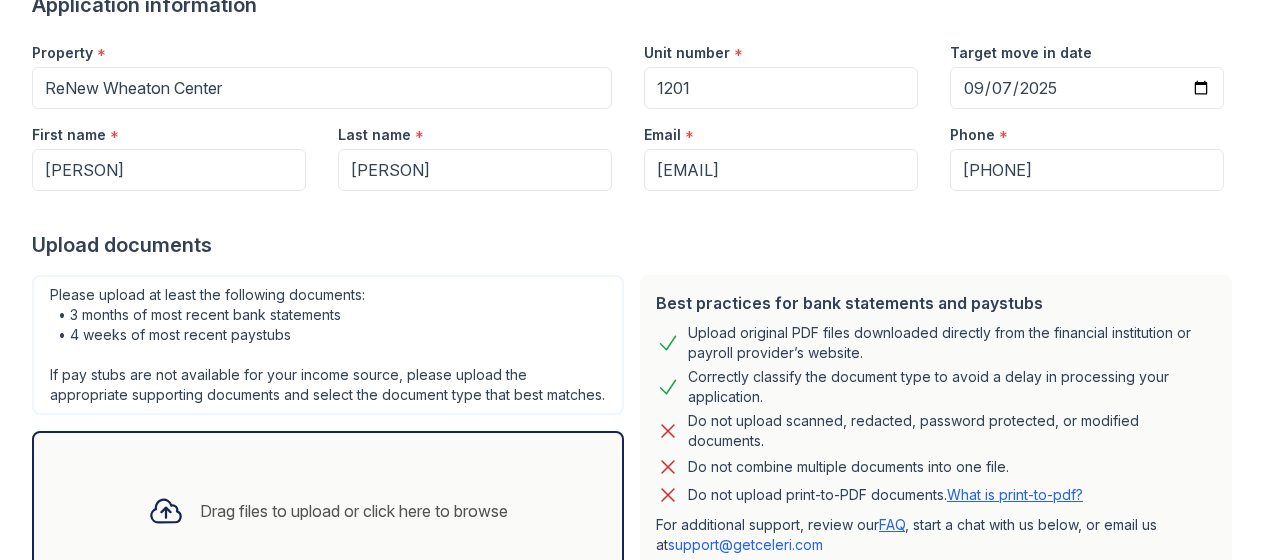 scroll, scrollTop: 466, scrollLeft: 0, axis: vertical 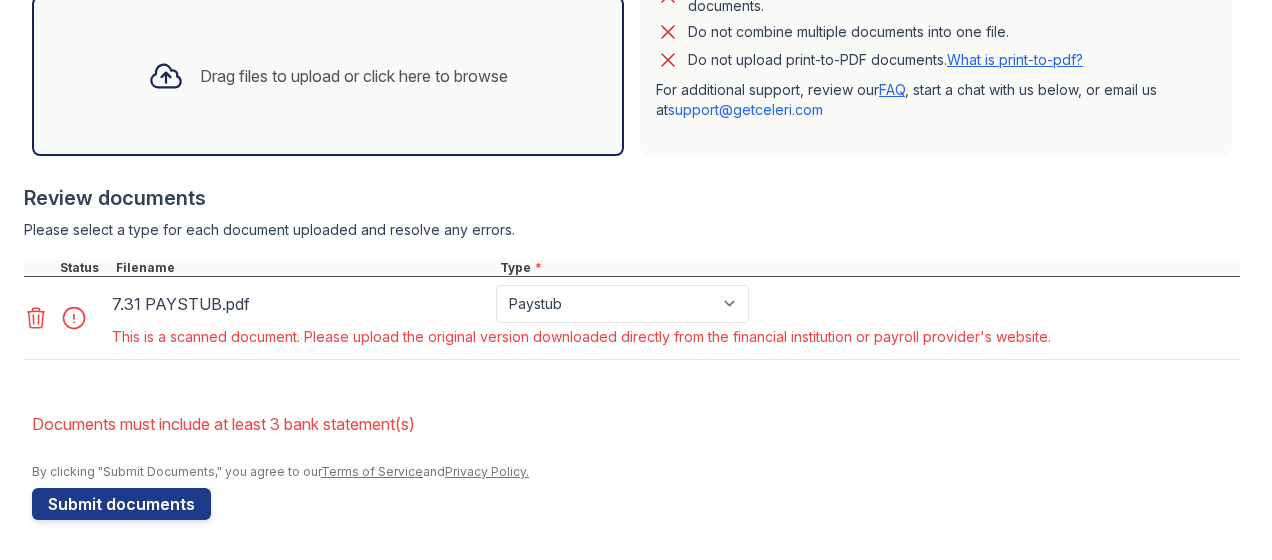 click 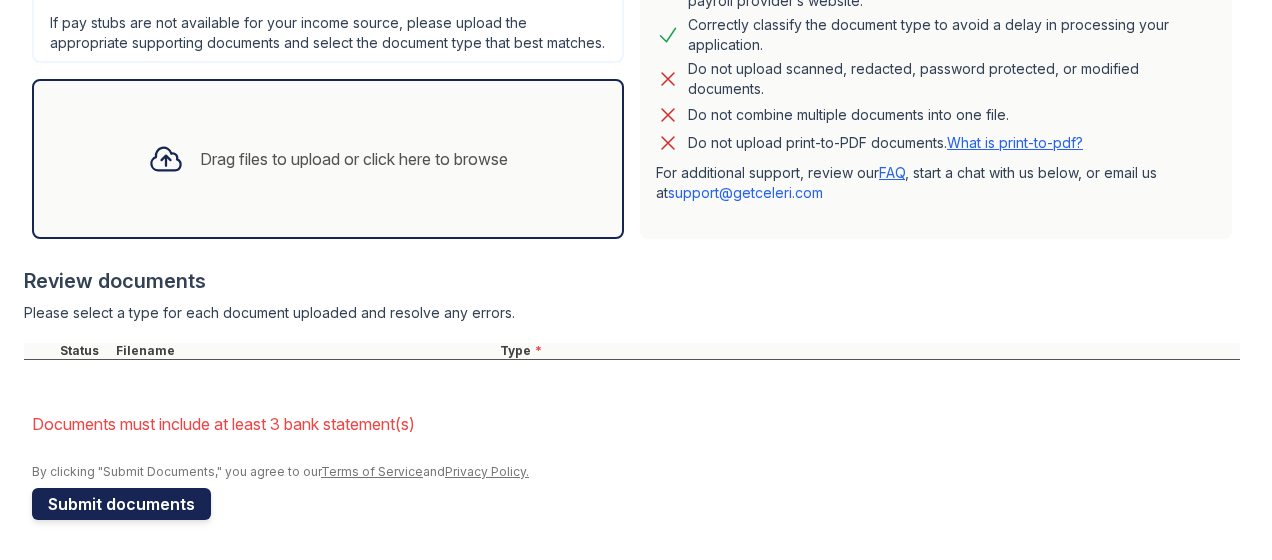 click on "Submit documents" at bounding box center (121, 504) 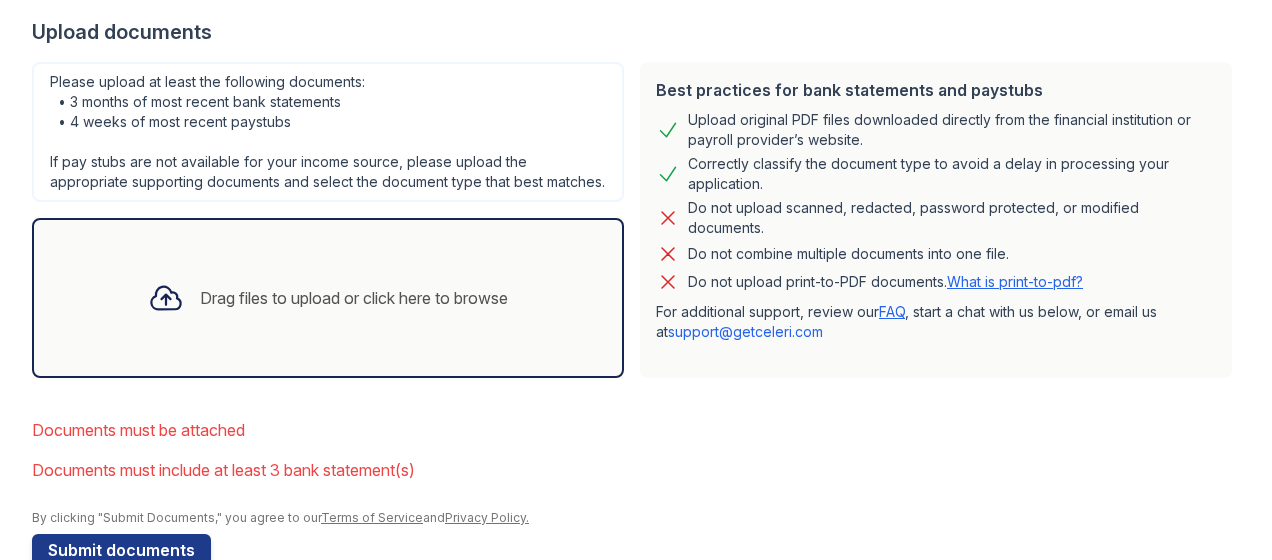 scroll, scrollTop: 510, scrollLeft: 0, axis: vertical 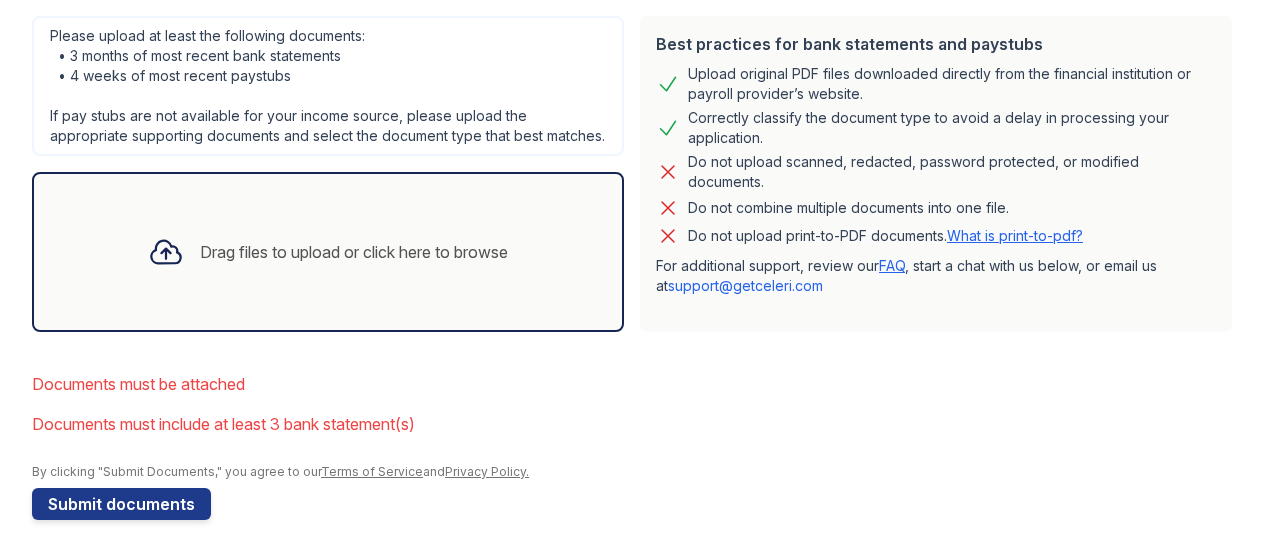 click on "Drag files to upload or click here to browse" at bounding box center [328, 252] 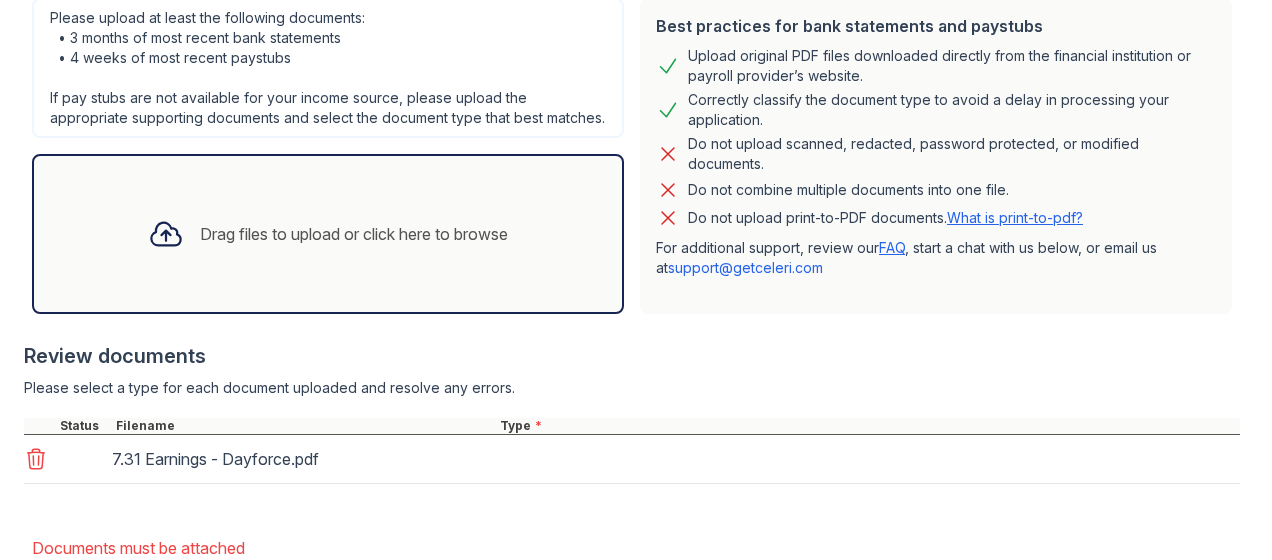 scroll, scrollTop: 692, scrollLeft: 0, axis: vertical 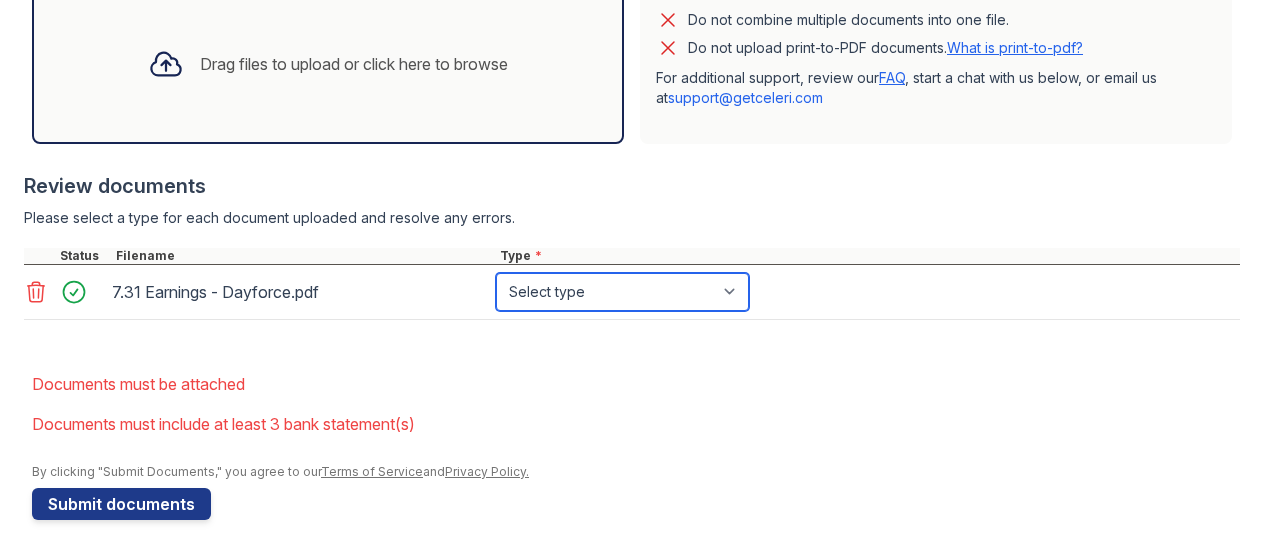 click on "Select type
Paystub
Bank Statement
Offer Letter
Tax Documents
Benefit Award Letter
Investment Account Statement
Other" at bounding box center (622, 292) 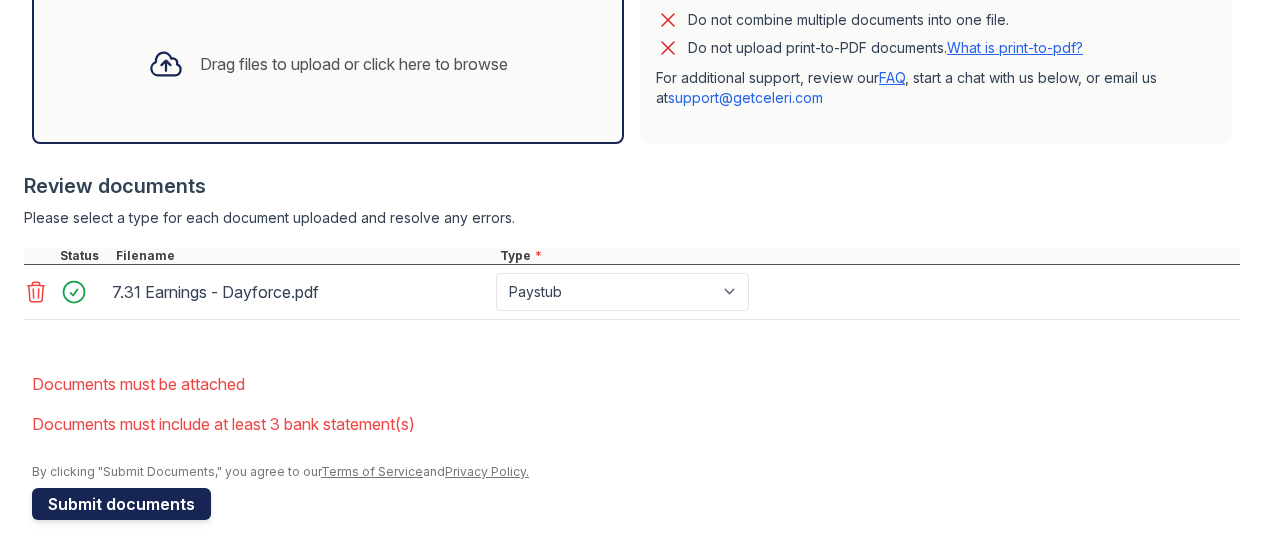 click on "Submit documents" at bounding box center [121, 504] 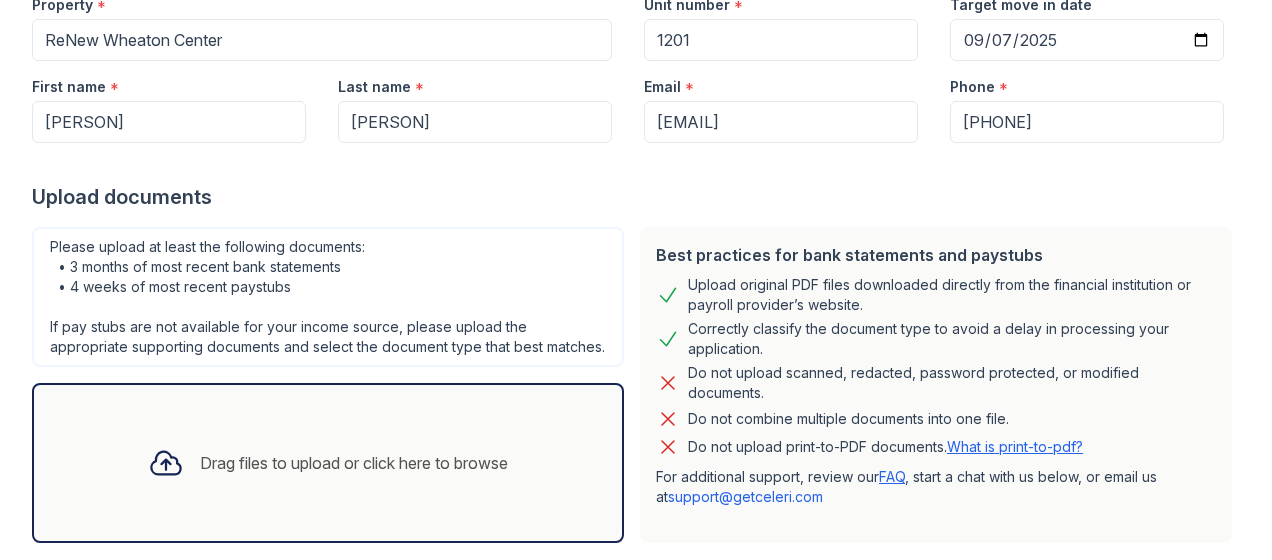 scroll, scrollTop: 466, scrollLeft: 0, axis: vertical 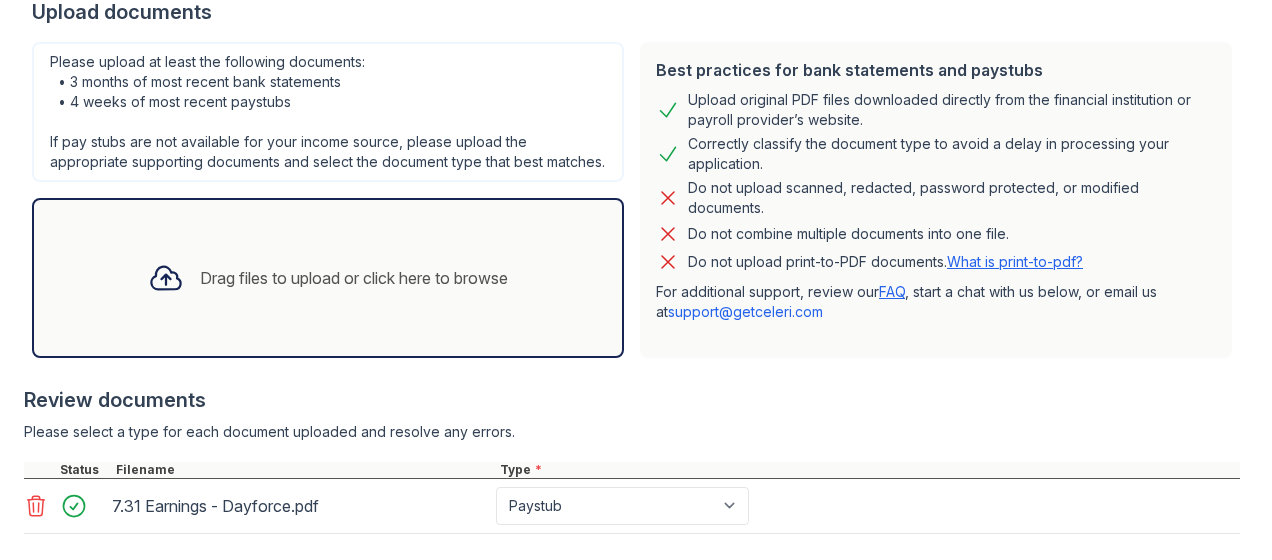click on "Drag files to upload or click here to browse" at bounding box center (328, 278) 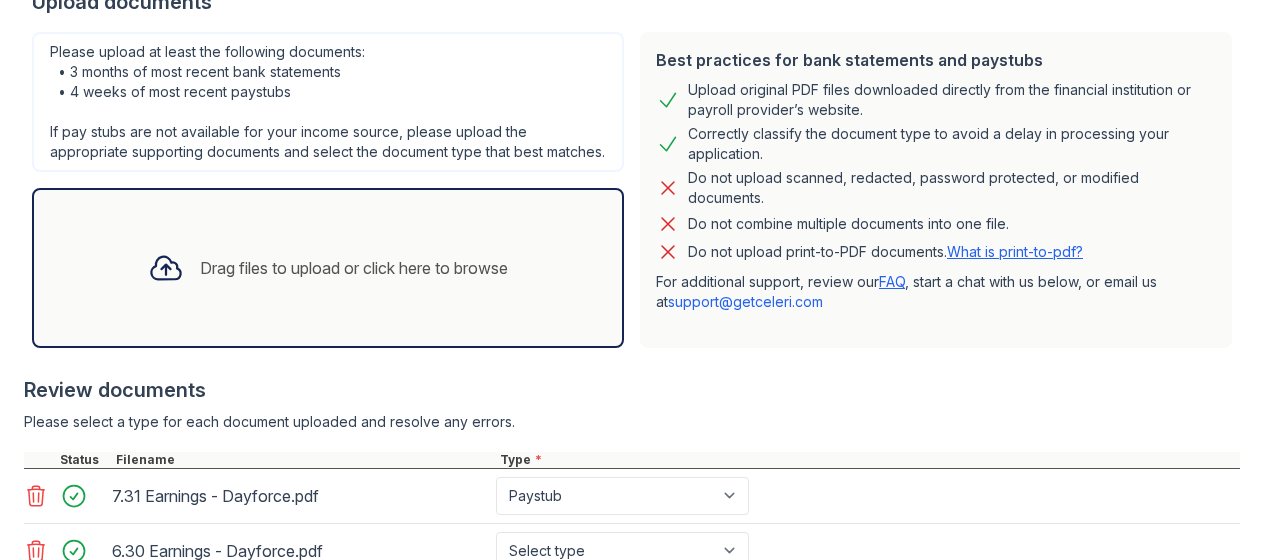 scroll, scrollTop: 466, scrollLeft: 0, axis: vertical 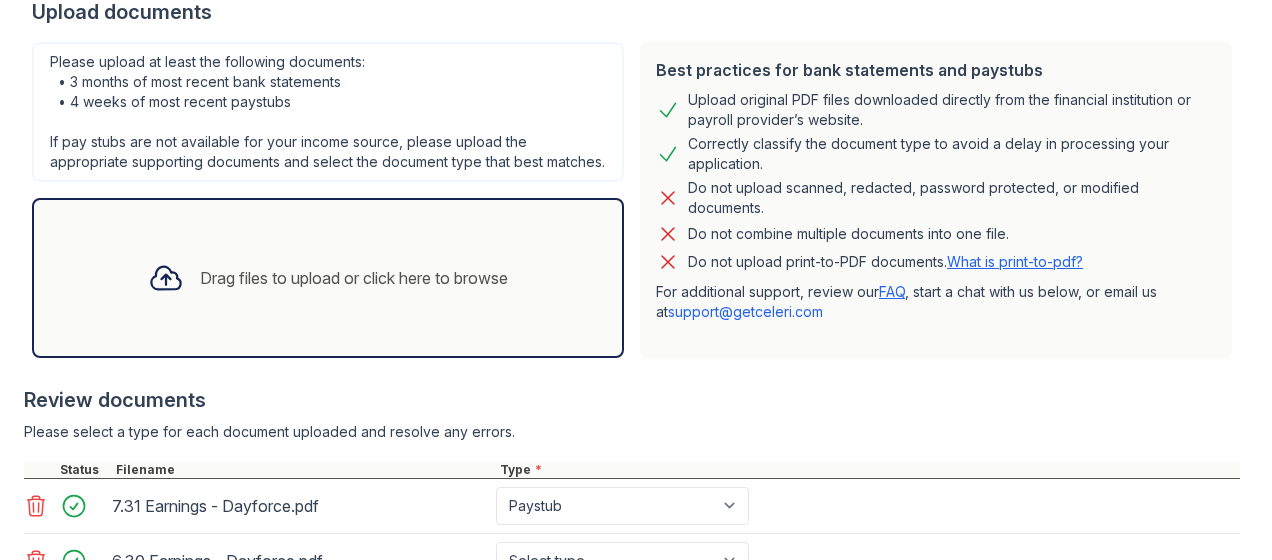 click on "Drag files to upload or click here to browse" at bounding box center (354, 278) 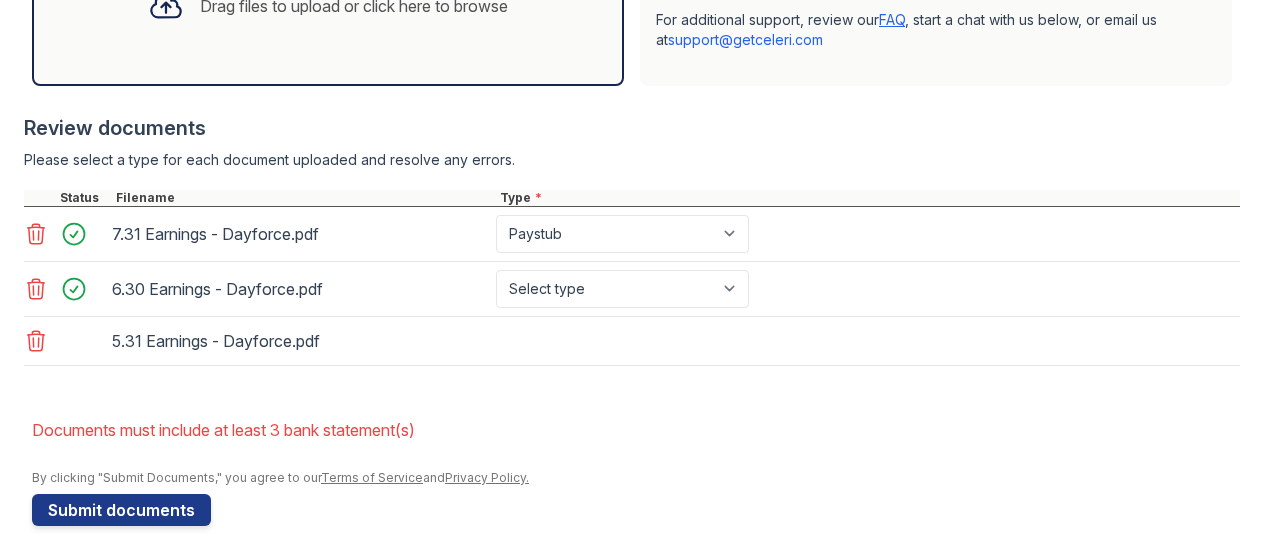scroll, scrollTop: 760, scrollLeft: 0, axis: vertical 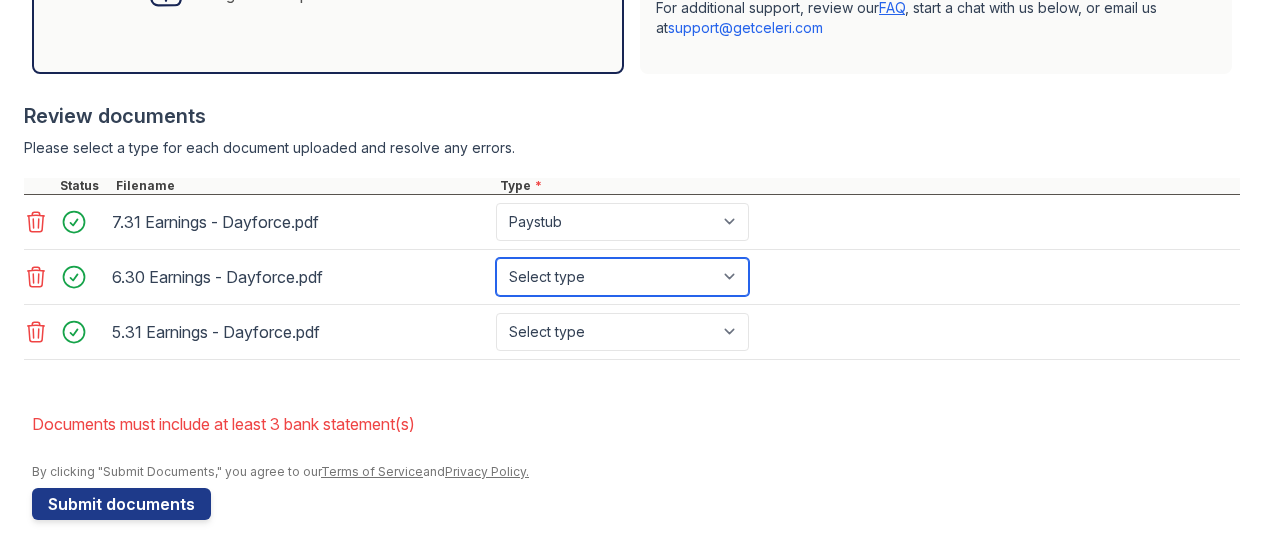 click on "Select type
Paystub
Bank Statement
Offer Letter
Tax Documents
Benefit Award Letter
Investment Account Statement
Other" at bounding box center [622, 277] 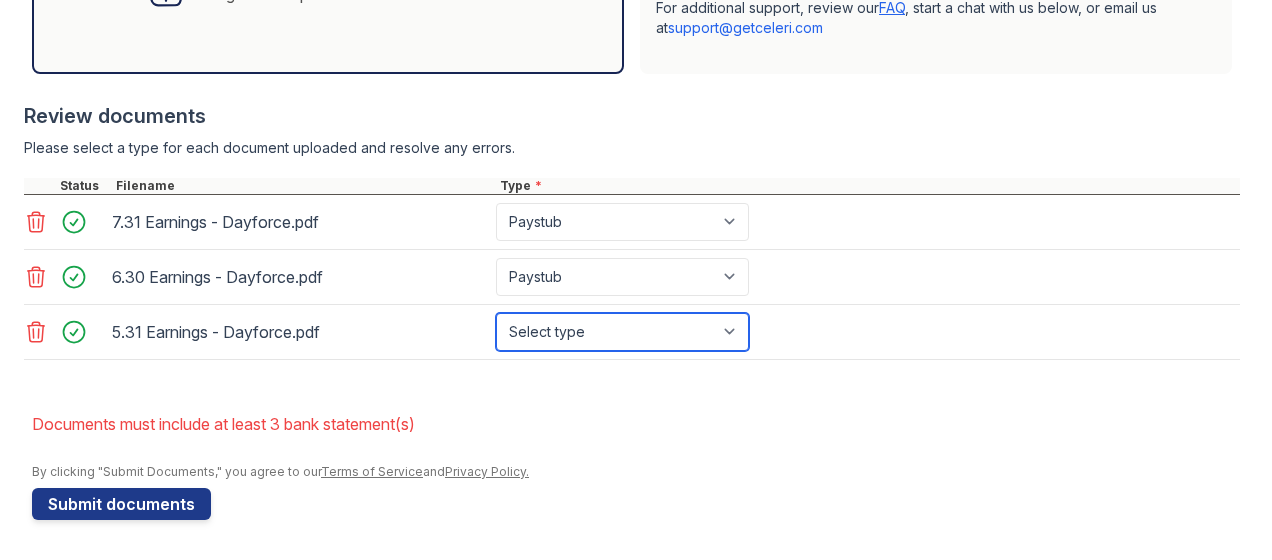 click on "Select type
Paystub
Bank Statement
Offer Letter
Tax Documents
Benefit Award Letter
Investment Account Statement
Other" at bounding box center (622, 332) 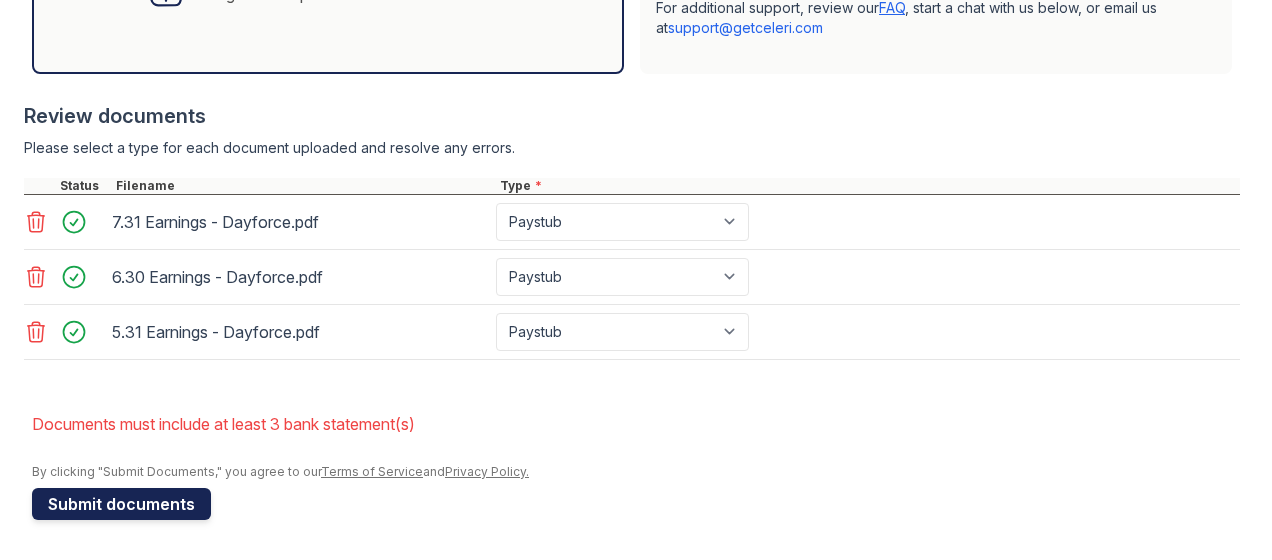 click on "Submit documents" at bounding box center (121, 504) 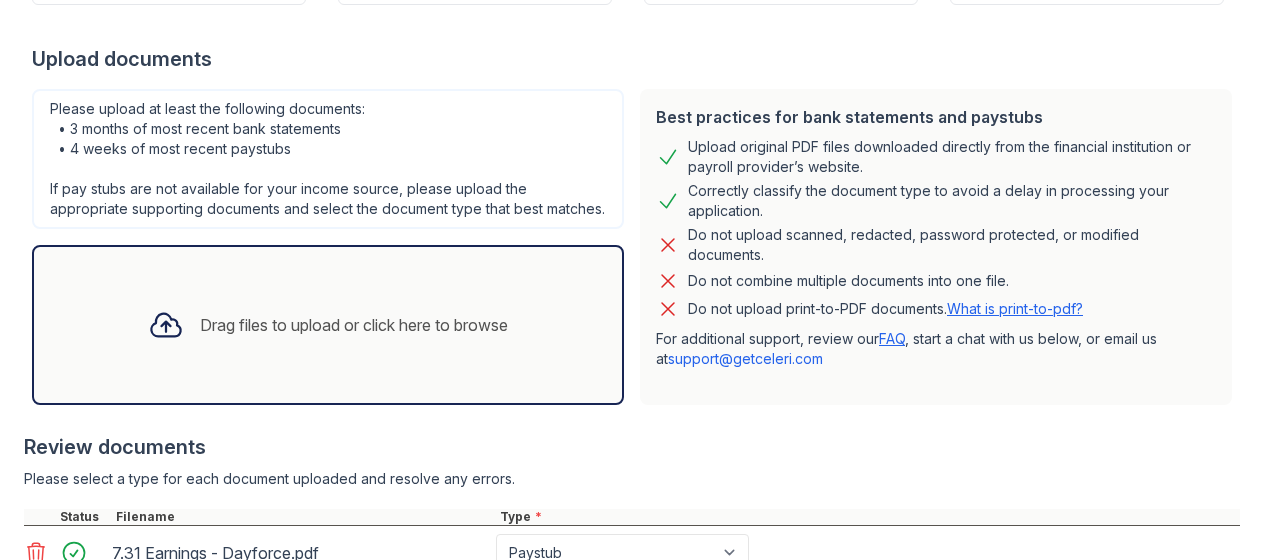 scroll, scrollTop: 442, scrollLeft: 0, axis: vertical 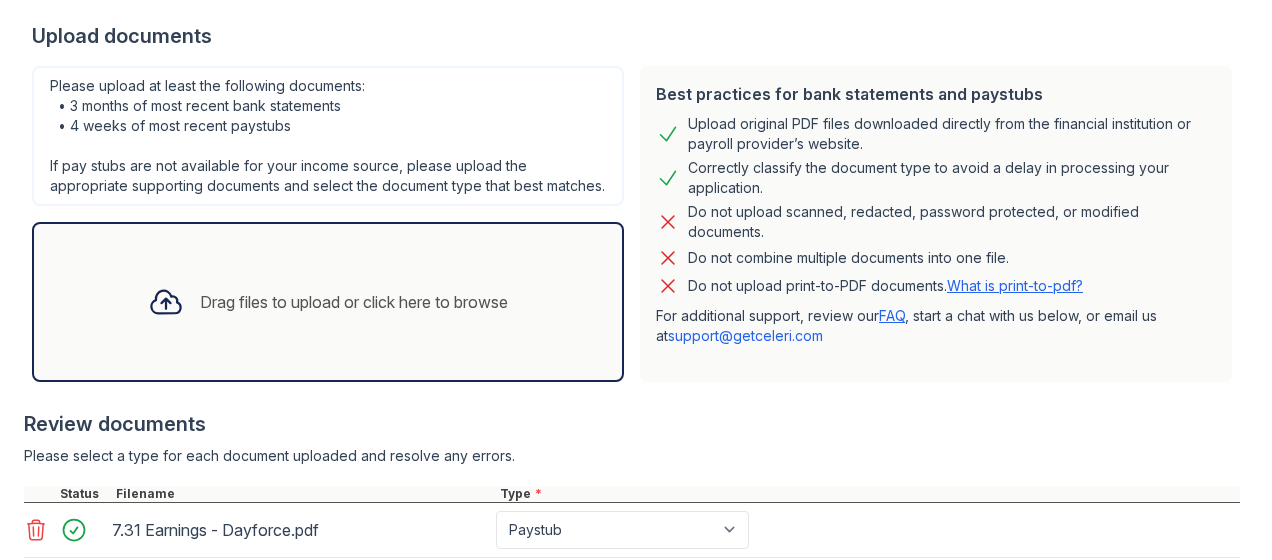 click on "Drag files to upload or click here to browse" at bounding box center [354, 302] 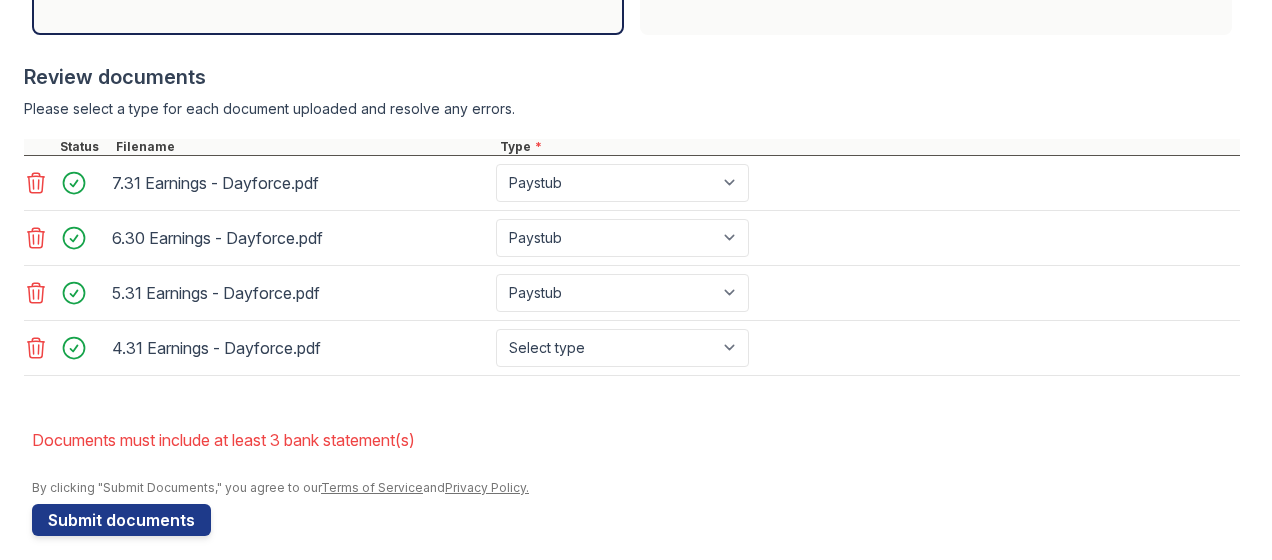 scroll, scrollTop: 790, scrollLeft: 0, axis: vertical 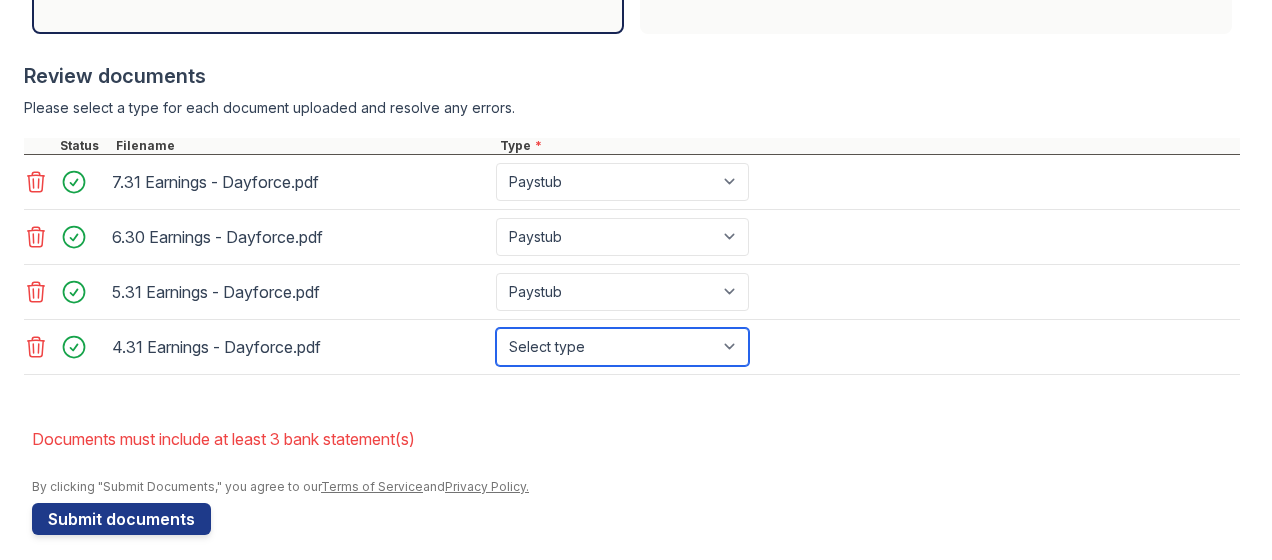 click on "Select type
Paystub
Bank Statement
Offer Letter
Tax Documents
Benefit Award Letter
Investment Account Statement
Other" at bounding box center (622, 347) 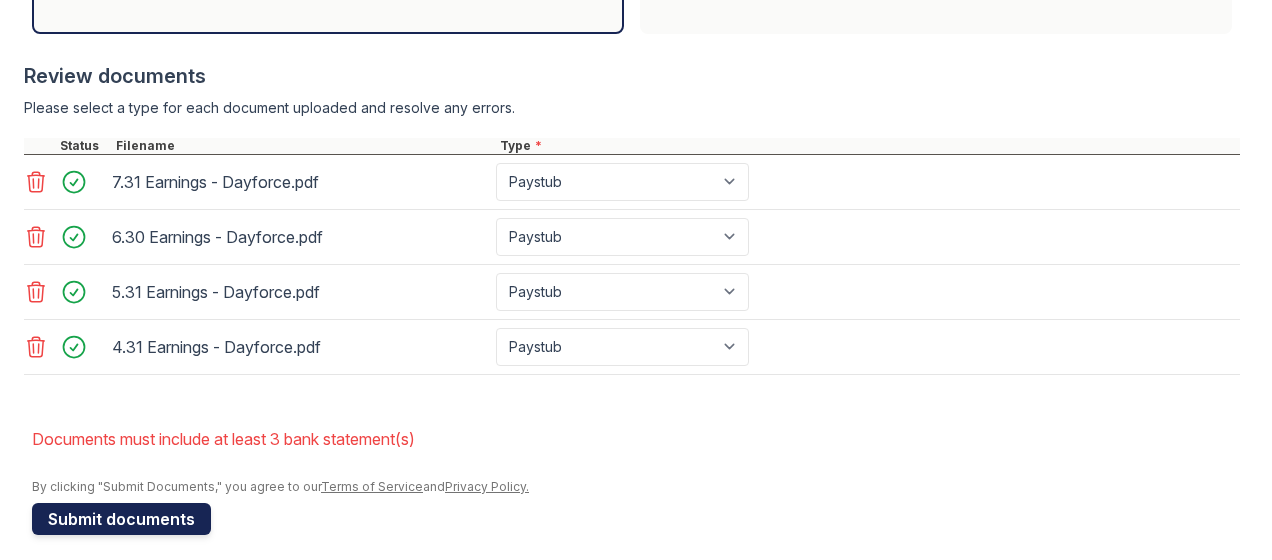 click on "Submit documents" at bounding box center (121, 519) 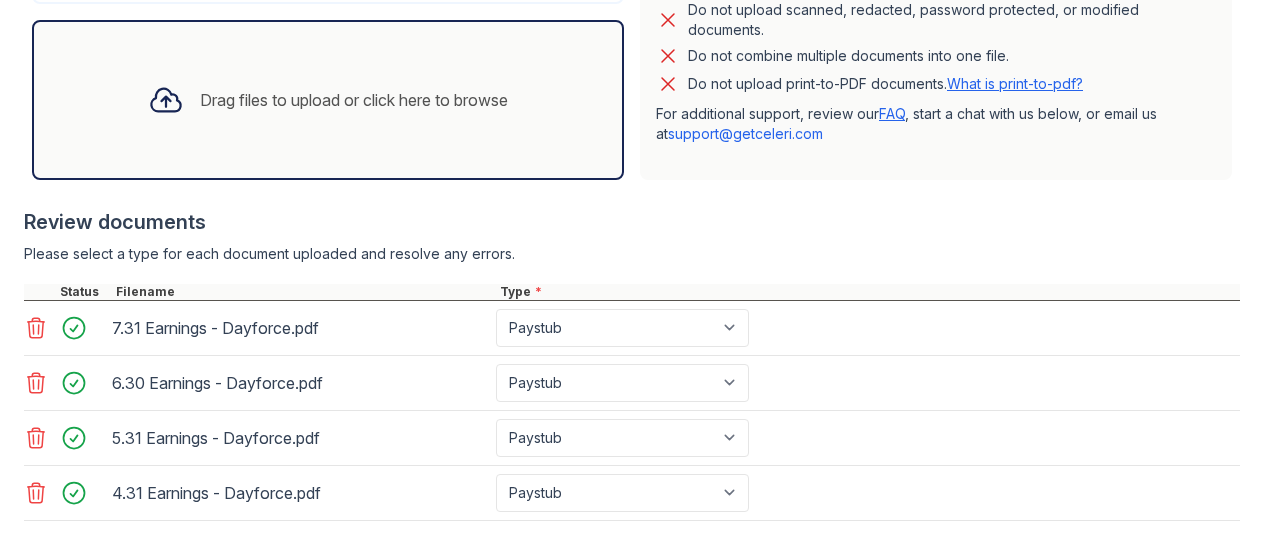 scroll, scrollTop: 635, scrollLeft: 0, axis: vertical 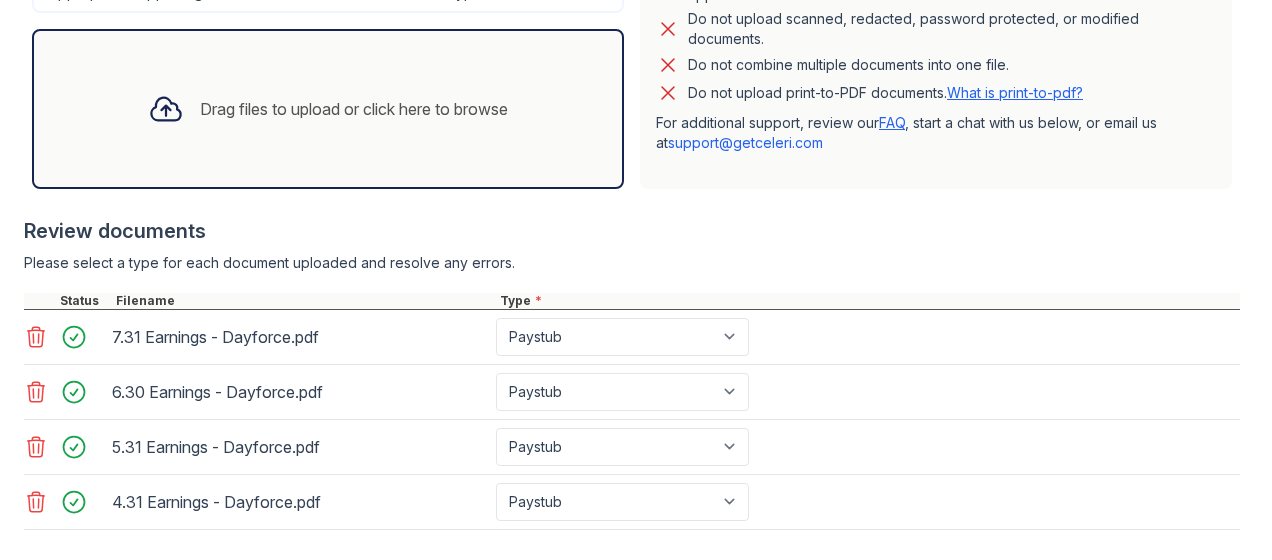 click on "Drag files to upload or click here to browse" at bounding box center (354, 109) 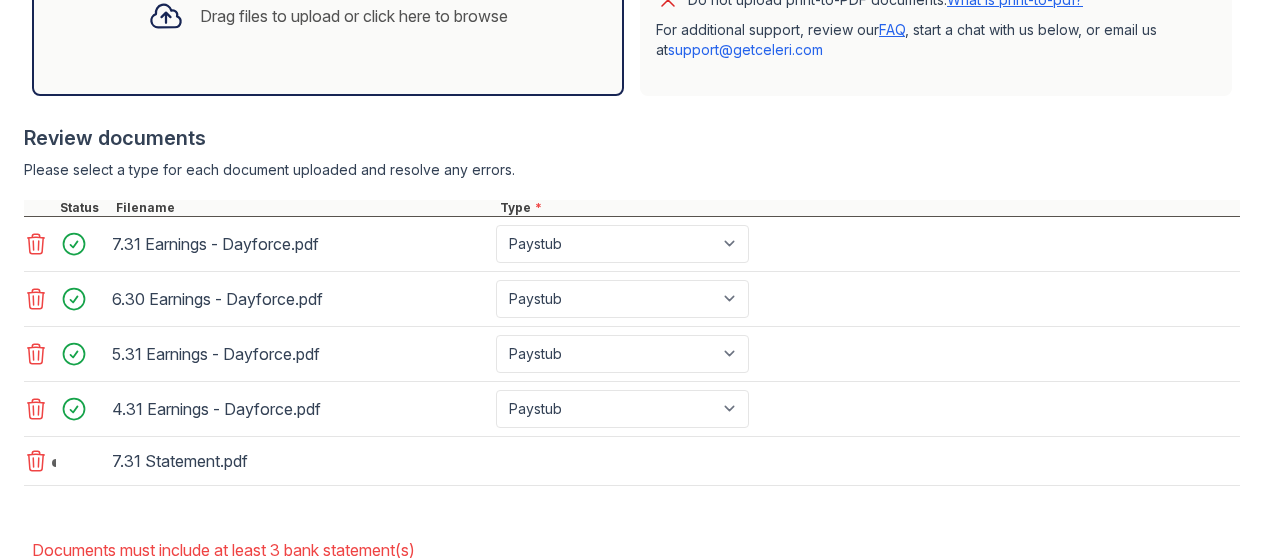 scroll, scrollTop: 727, scrollLeft: 0, axis: vertical 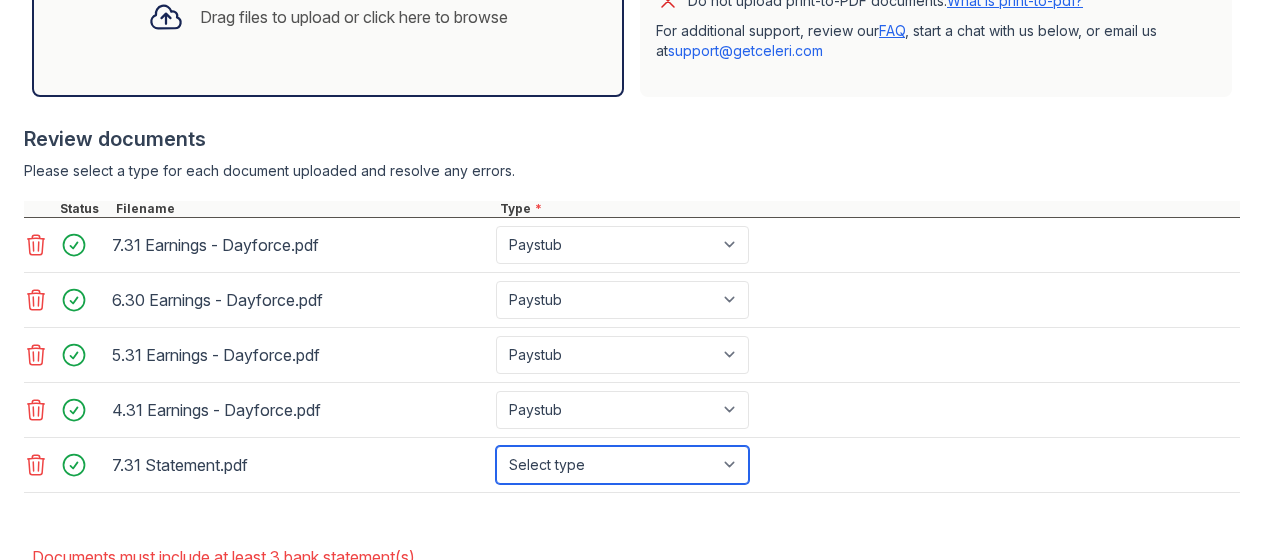click on "Select type
Paystub
Bank Statement
Offer Letter
Tax Documents
Benefit Award Letter
Investment Account Statement
Other" at bounding box center [622, 465] 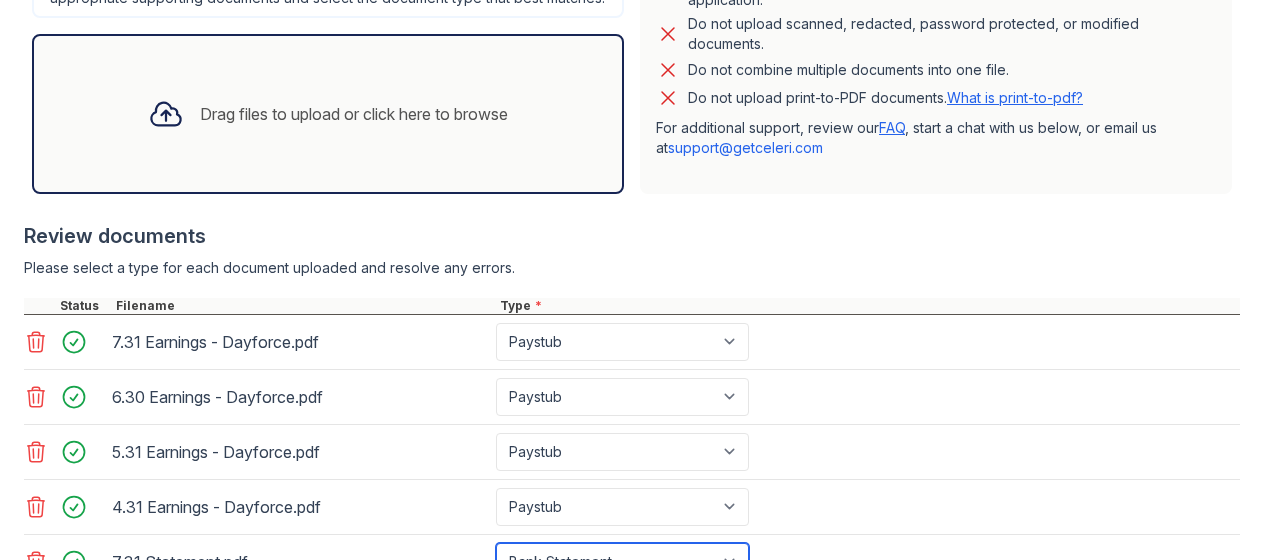 scroll, scrollTop: 620, scrollLeft: 0, axis: vertical 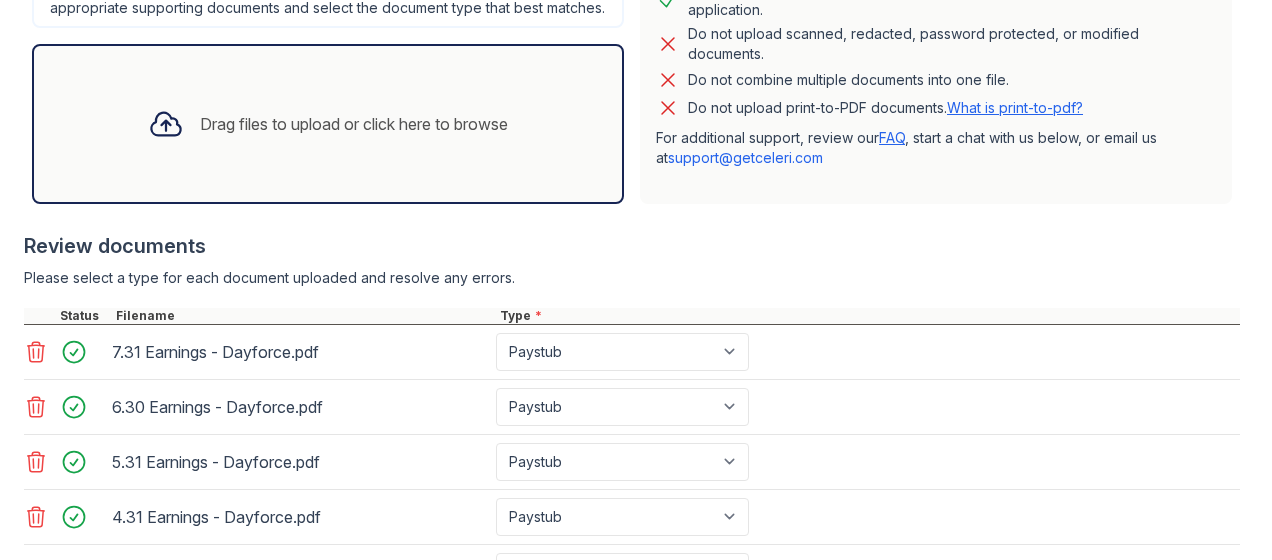 click on "Drag files to upload or click here to browse" at bounding box center (354, 124) 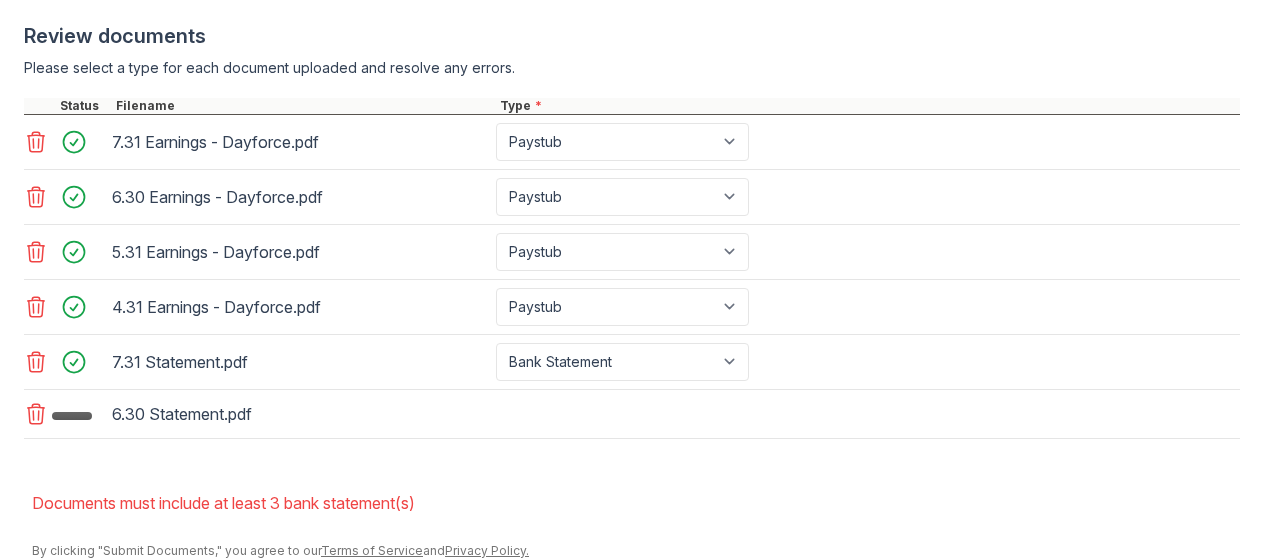 scroll, scrollTop: 867, scrollLeft: 0, axis: vertical 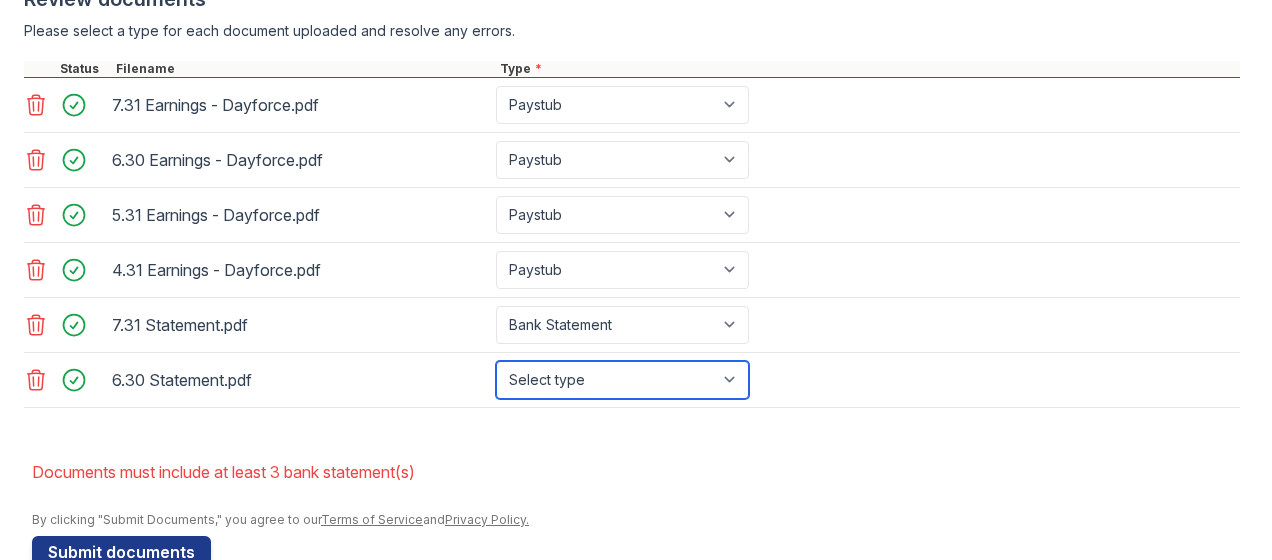 click on "Select type
Paystub
Bank Statement
Offer Letter
Tax Documents
Benefit Award Letter
Investment Account Statement
Other" at bounding box center (622, 380) 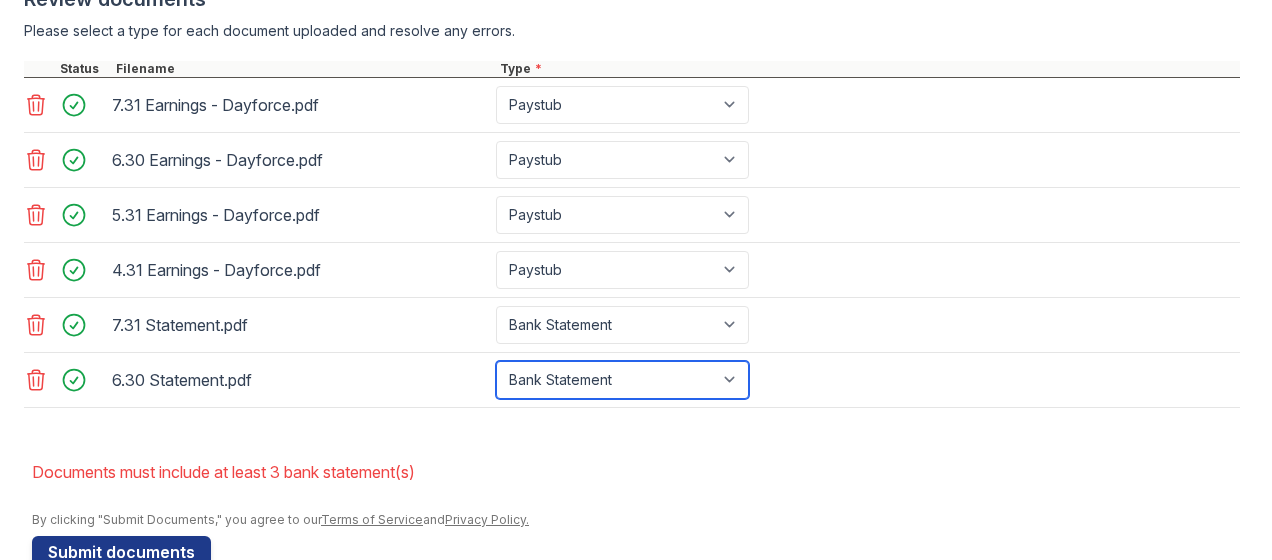 click on "Select type
Paystub
Bank Statement
Offer Letter
Tax Documents
Benefit Award Letter
Investment Account Statement
Other" at bounding box center (622, 380) 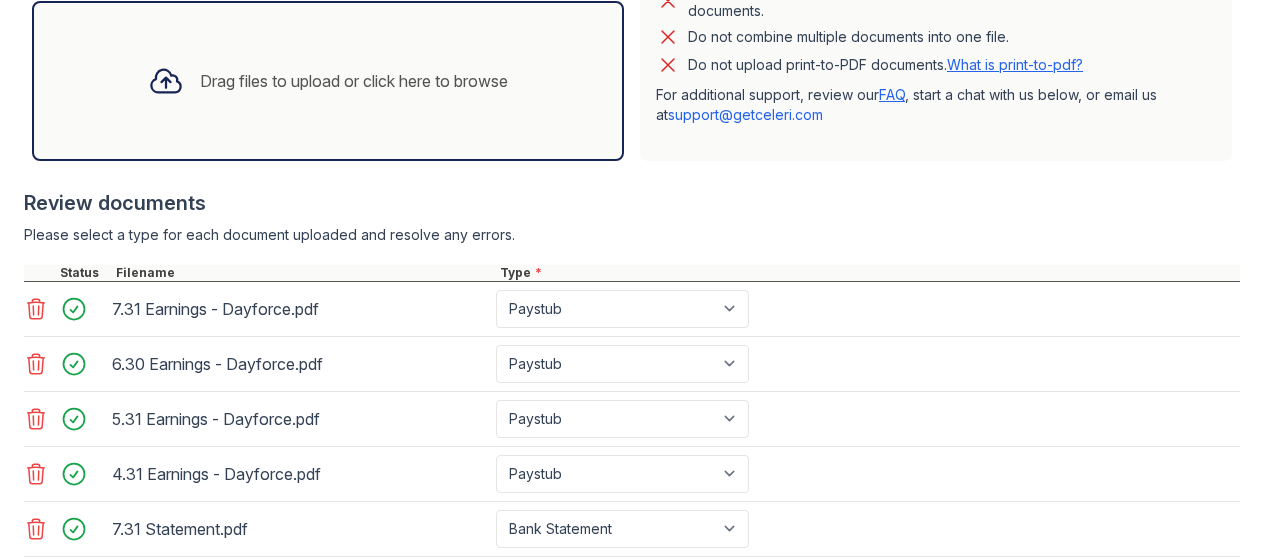 scroll, scrollTop: 561, scrollLeft: 0, axis: vertical 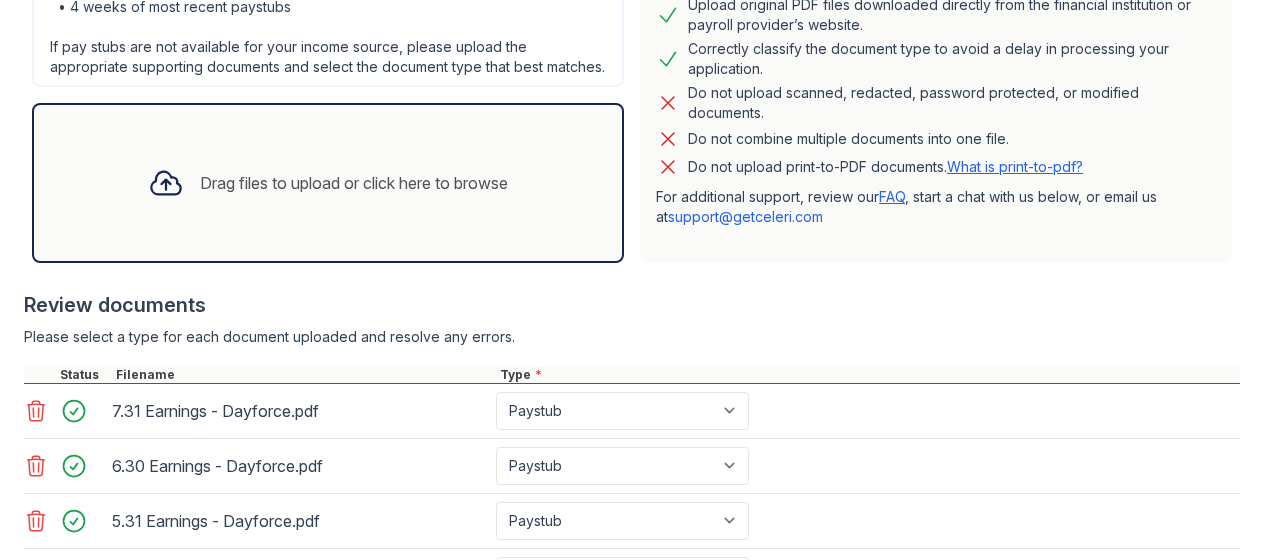 click on "Drag files to upload or click here to browse" at bounding box center (354, 183) 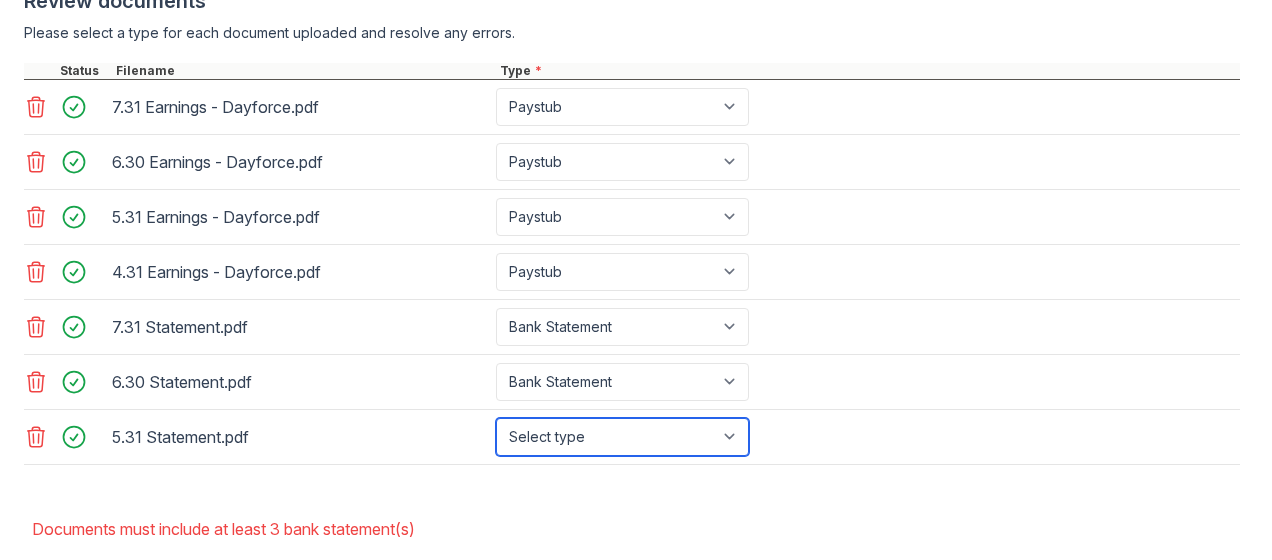 click on "Select type
Paystub
Bank Statement
Offer Letter
Tax Documents
Benefit Award Letter
Investment Account Statement
Other" at bounding box center (622, 437) 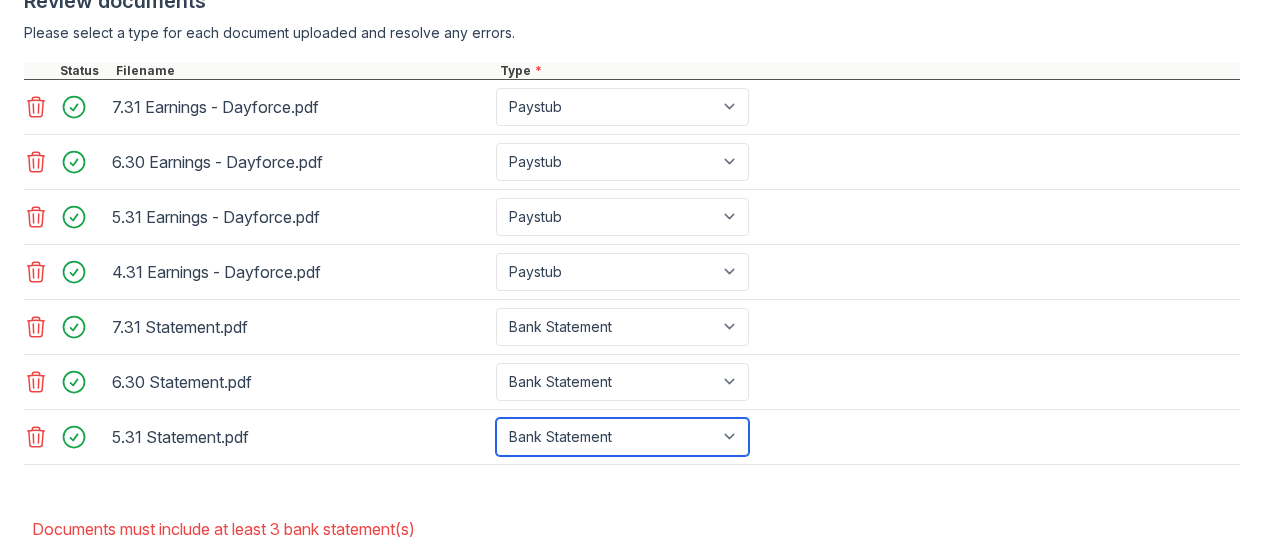 scroll, scrollTop: 981, scrollLeft: 0, axis: vertical 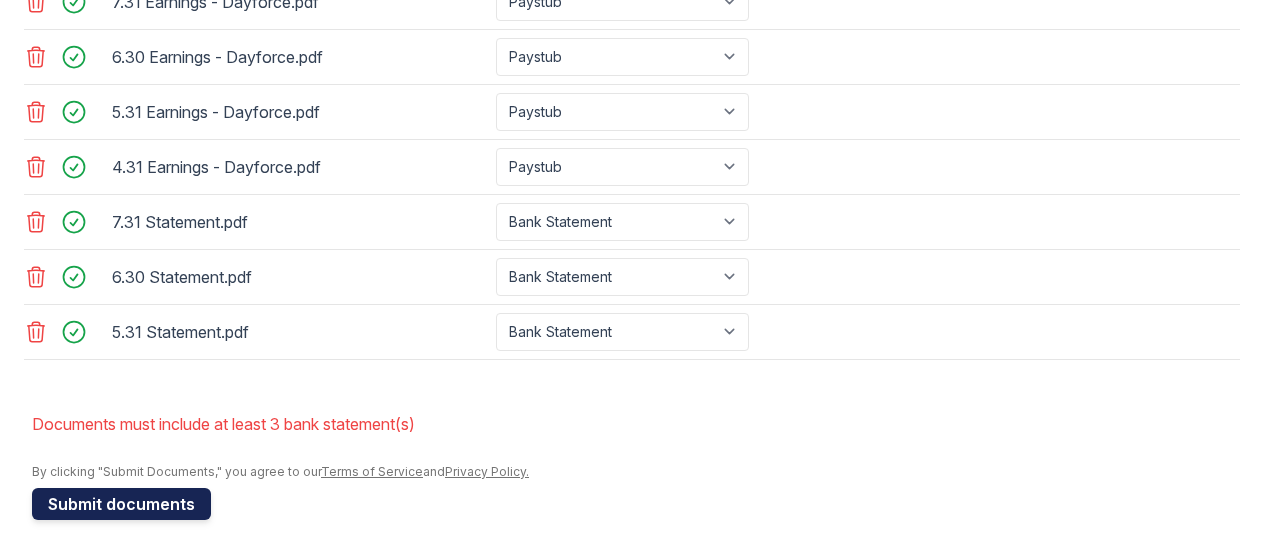 click on "Submit documents" at bounding box center [121, 504] 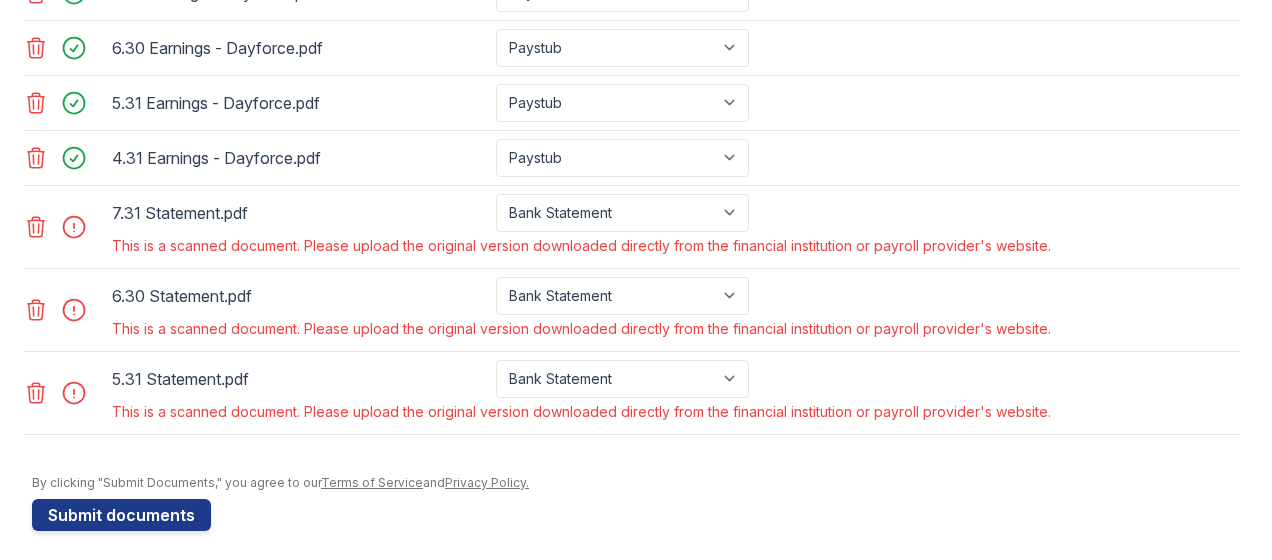 scroll, scrollTop: 1001, scrollLeft: 0, axis: vertical 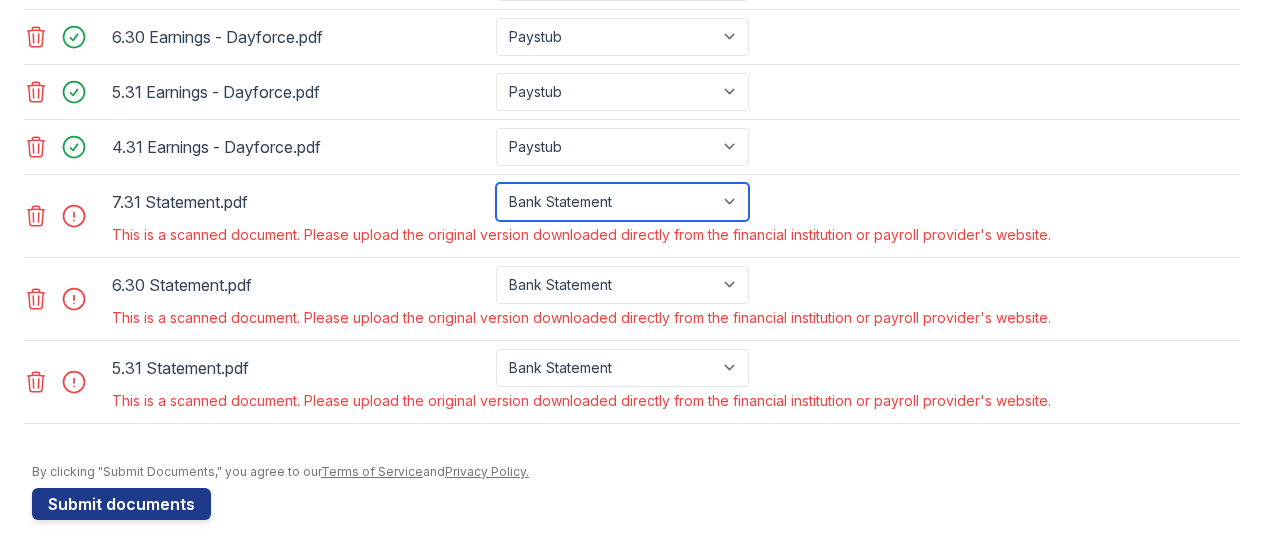 click on "Paystub
Bank Statement
Offer Letter
Tax Documents
Benefit Award Letter
Investment Account Statement
Other" at bounding box center [622, 202] 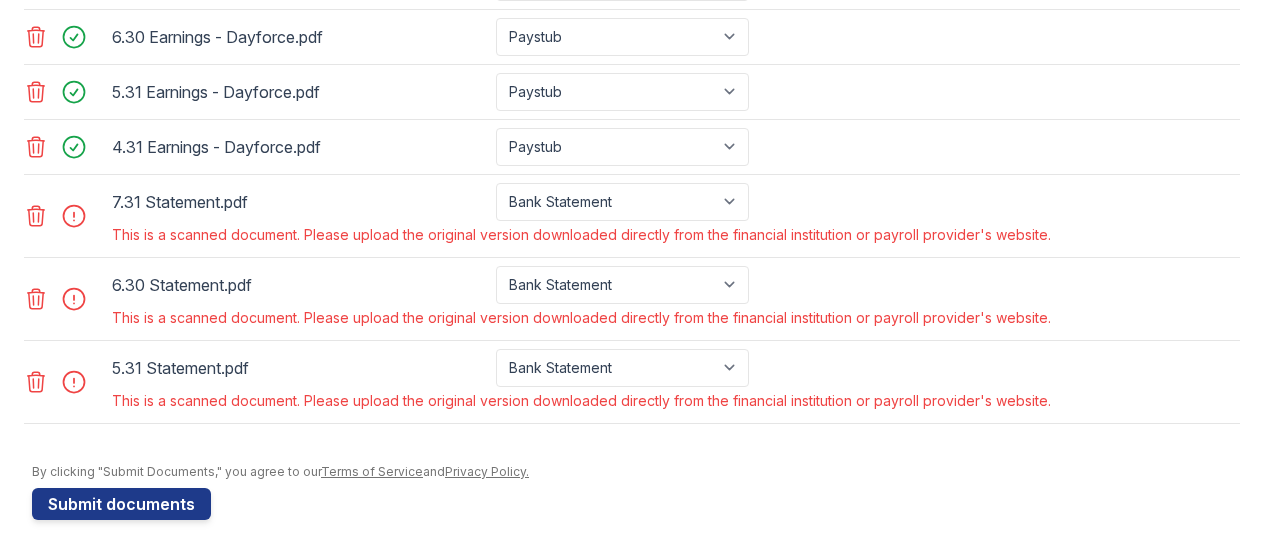click 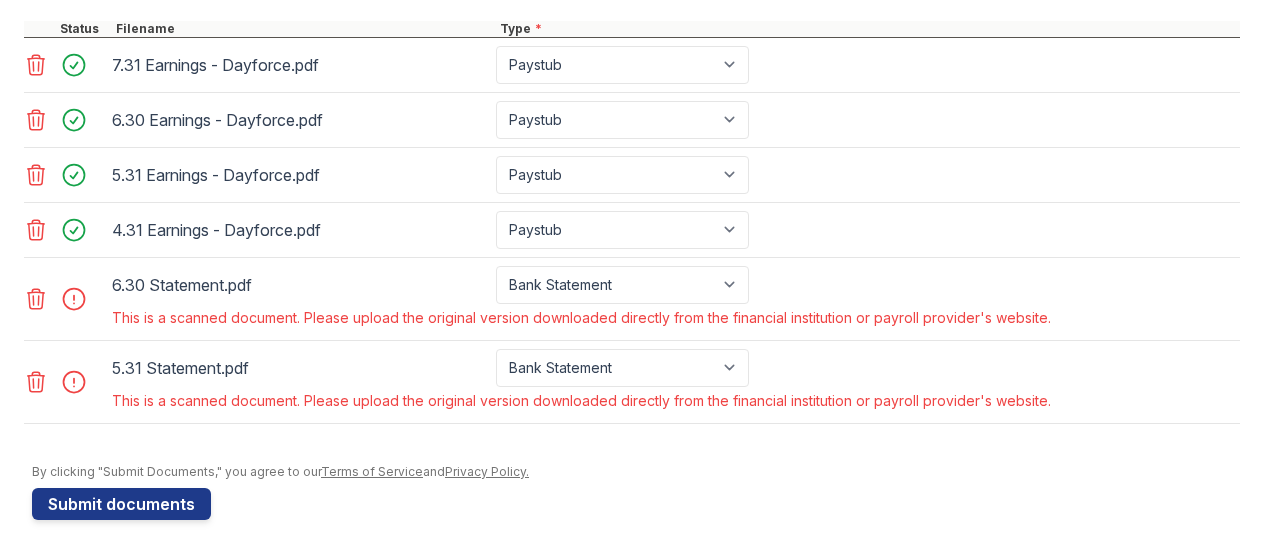 scroll, scrollTop: 919, scrollLeft: 0, axis: vertical 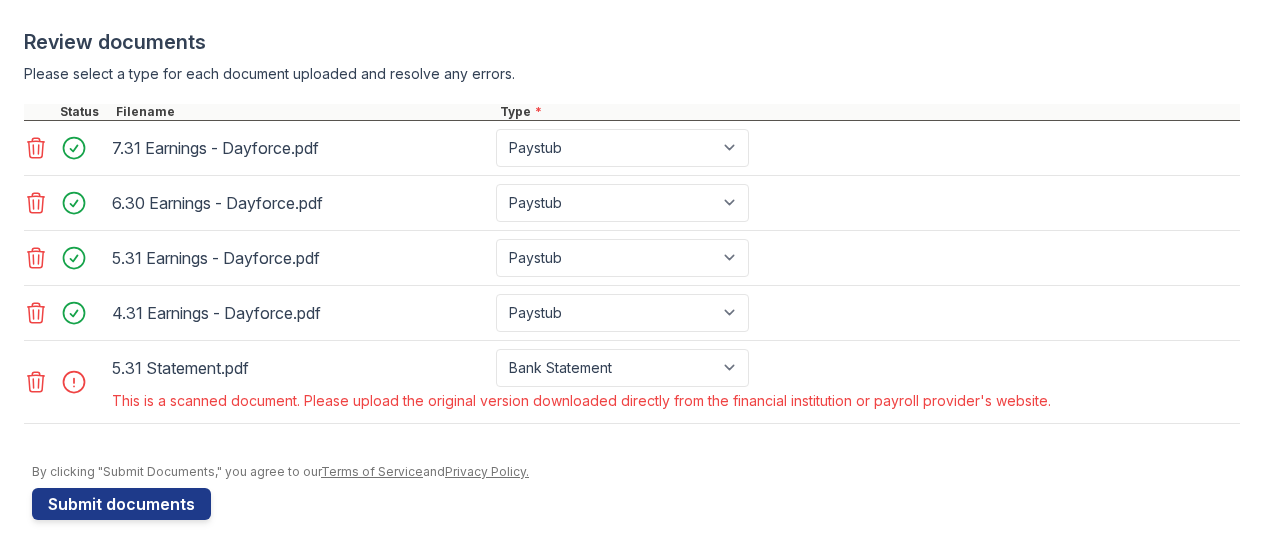 click 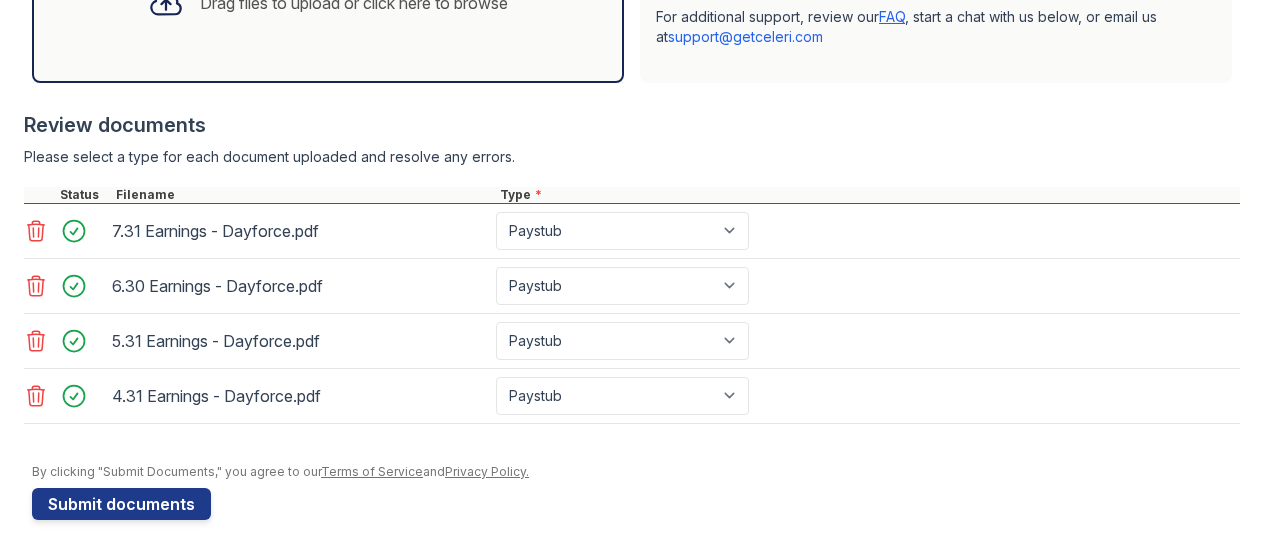 scroll, scrollTop: 755, scrollLeft: 0, axis: vertical 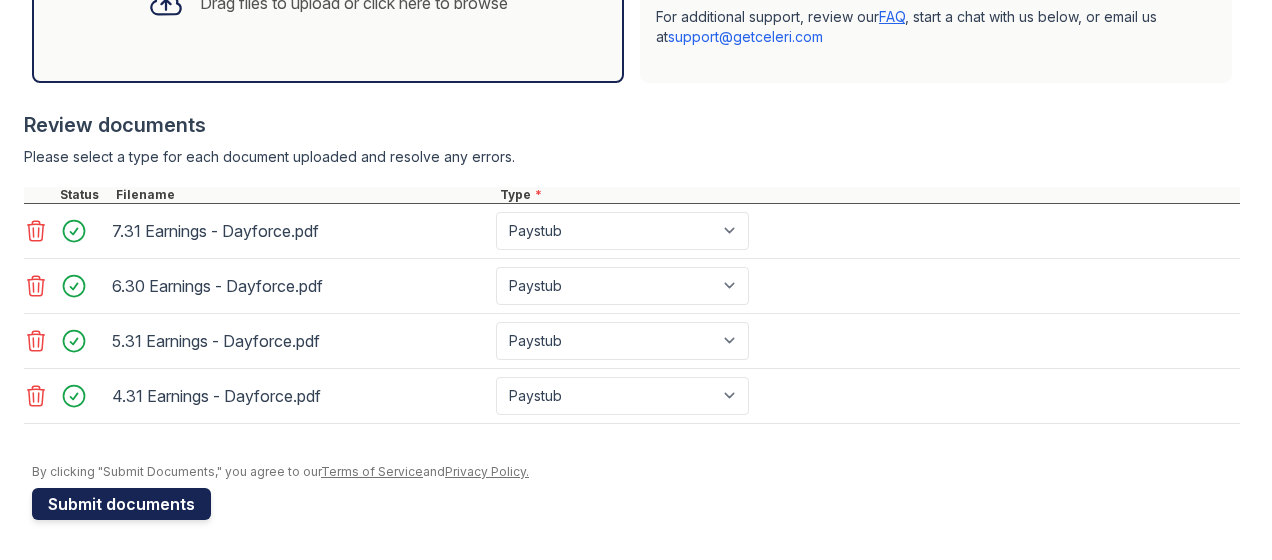 click on "Submit documents" at bounding box center (121, 504) 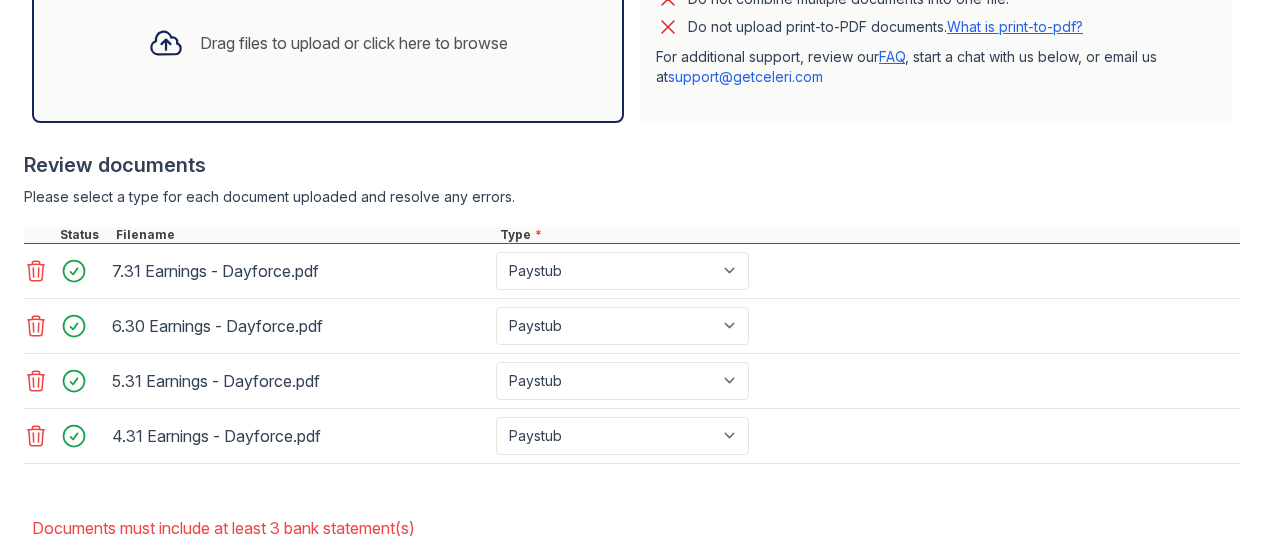 scroll, scrollTop: 699, scrollLeft: 0, axis: vertical 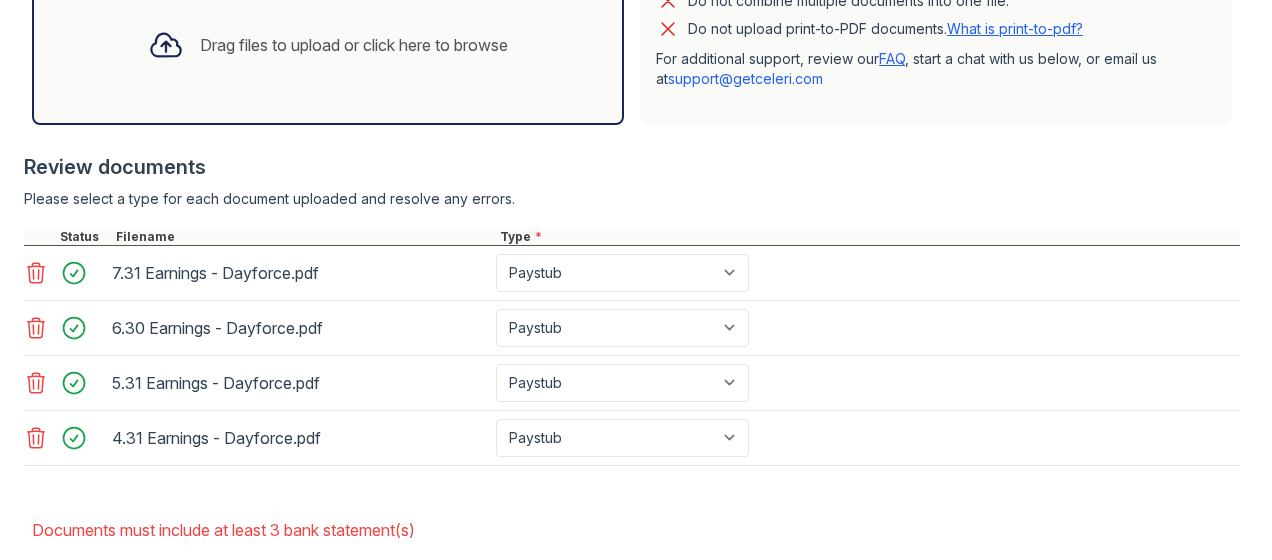 click on "Drag files to upload or click here to browse" at bounding box center (354, 45) 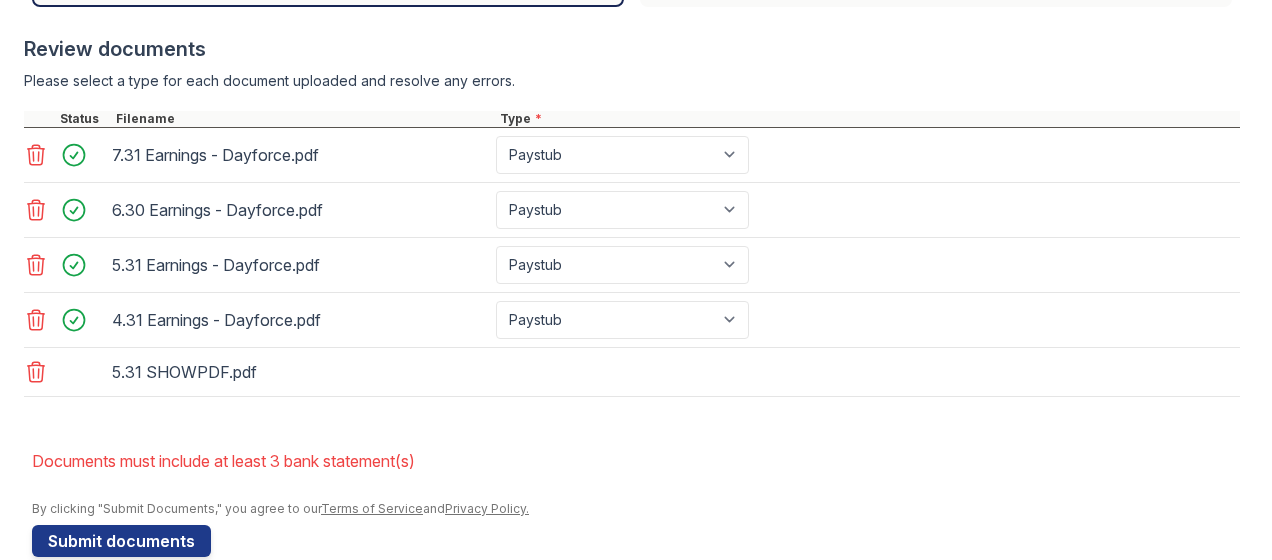 scroll, scrollTop: 818, scrollLeft: 0, axis: vertical 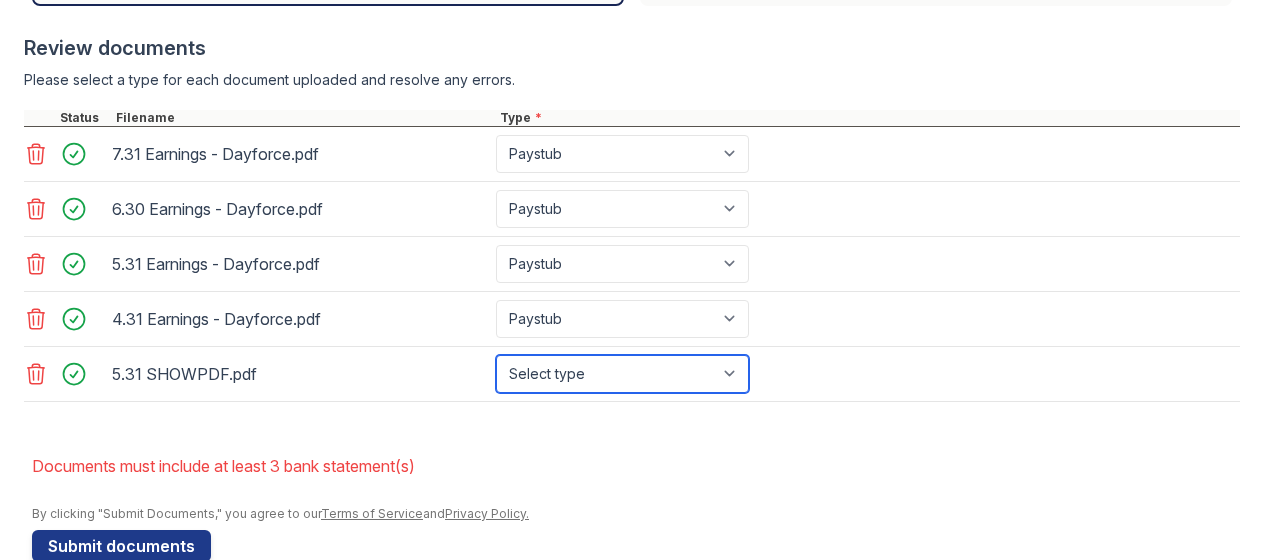 drag, startPoint x: 734, startPoint y: 400, endPoint x: 721, endPoint y: 390, distance: 16.40122 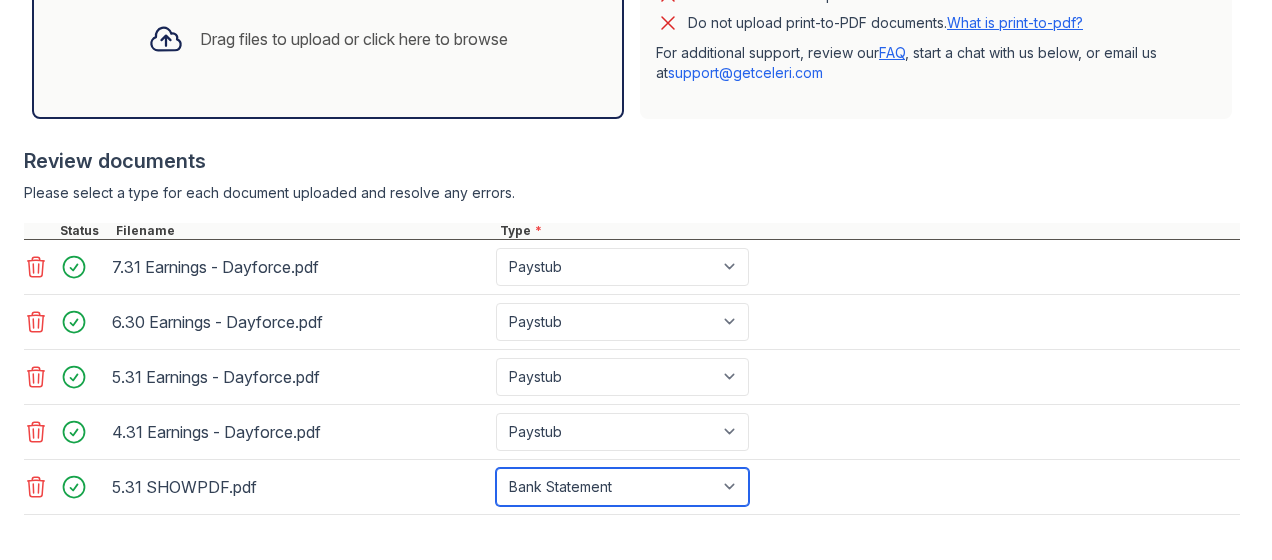 scroll, scrollTop: 704, scrollLeft: 0, axis: vertical 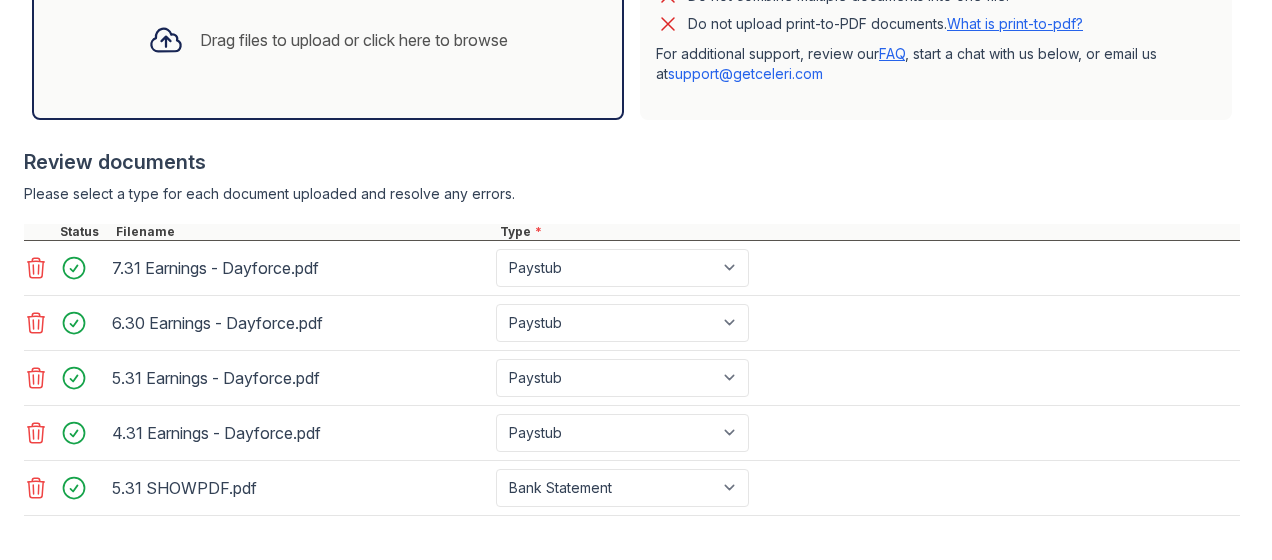 click on "Drag files to upload or click here to browse" at bounding box center [354, 40] 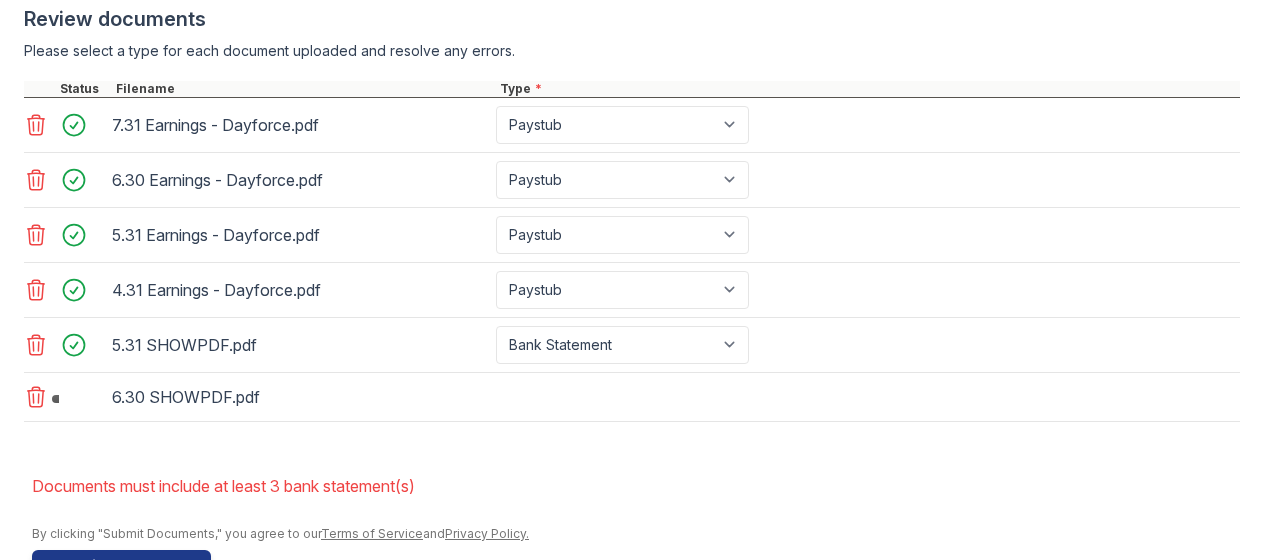 scroll, scrollTop: 850, scrollLeft: 0, axis: vertical 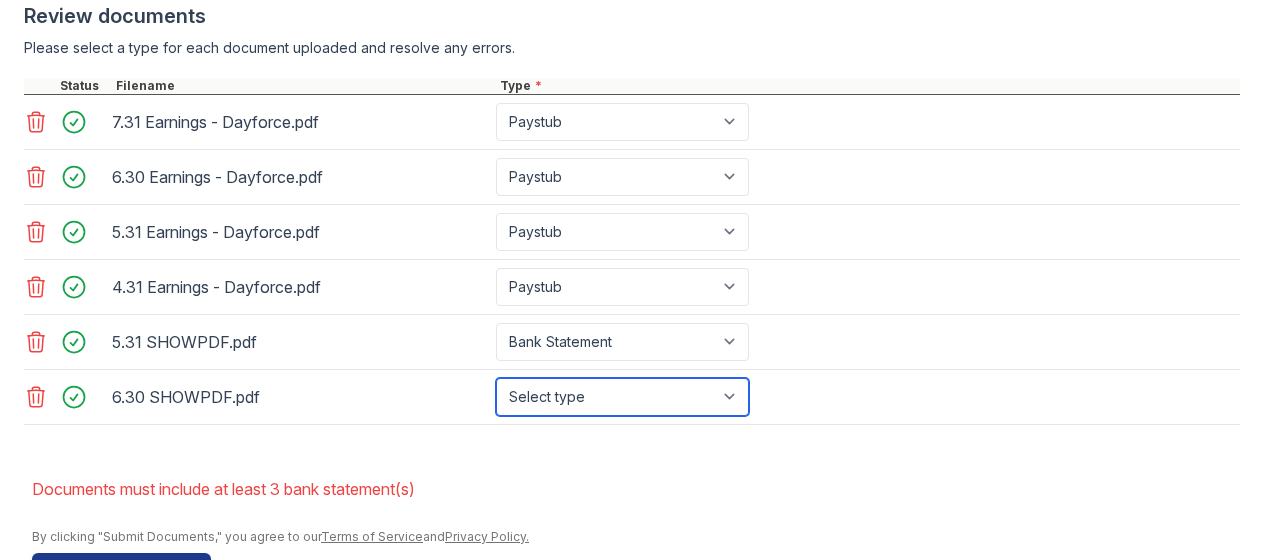 click on "Select type
Paystub
Bank Statement
Offer Letter
Tax Documents
Benefit Award Letter
Investment Account Statement
Other" at bounding box center [622, 397] 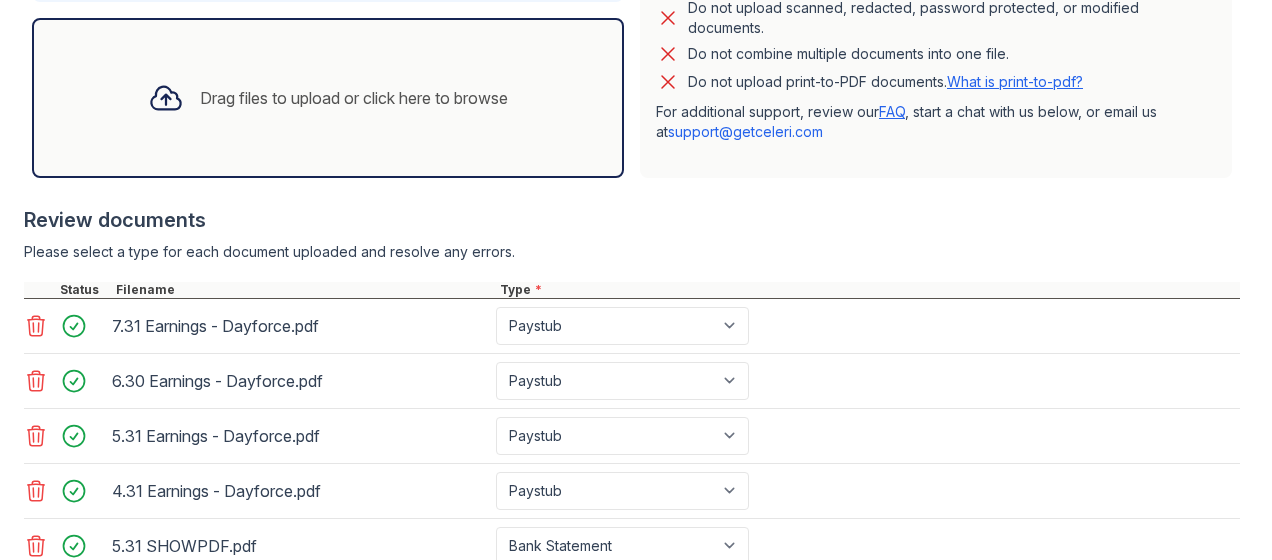 scroll, scrollTop: 643, scrollLeft: 0, axis: vertical 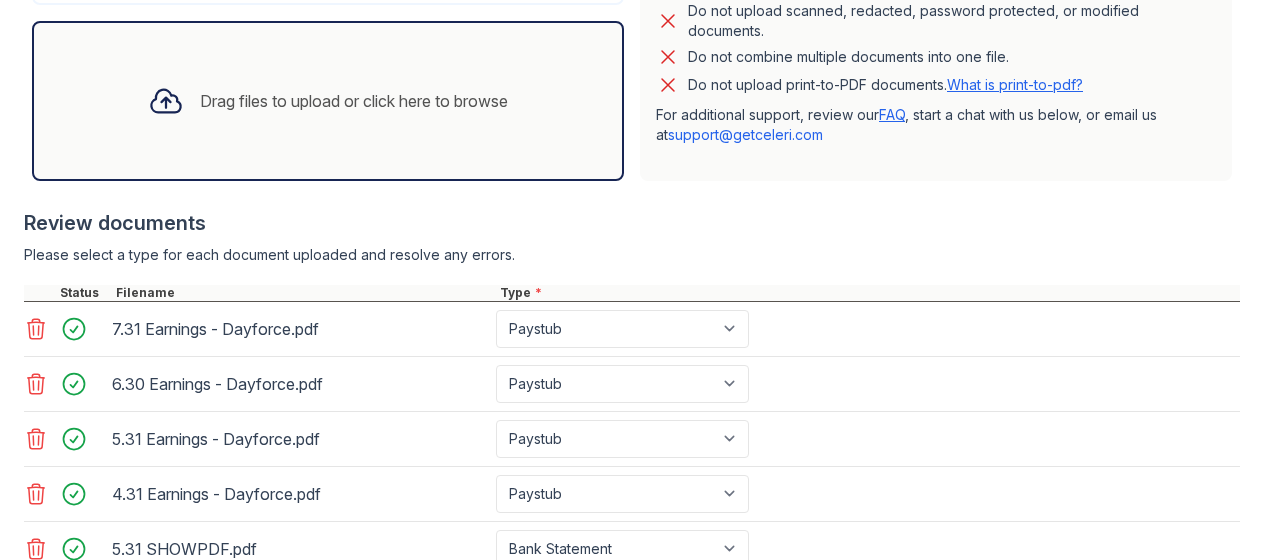 click on "Drag files to upload or click here to browse" at bounding box center [354, 101] 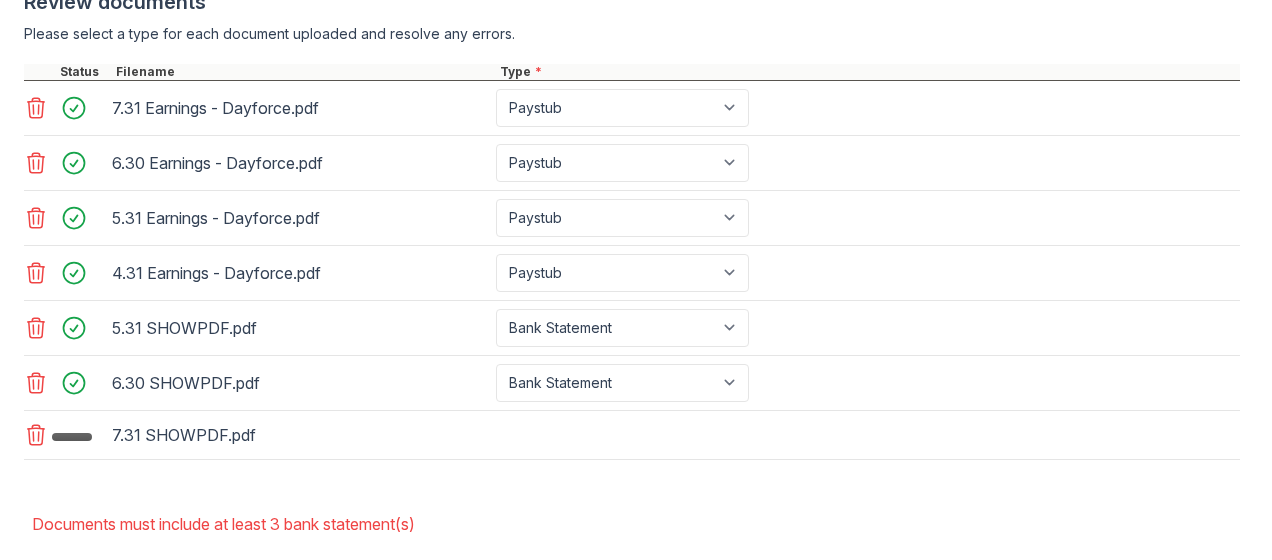 scroll, scrollTop: 867, scrollLeft: 0, axis: vertical 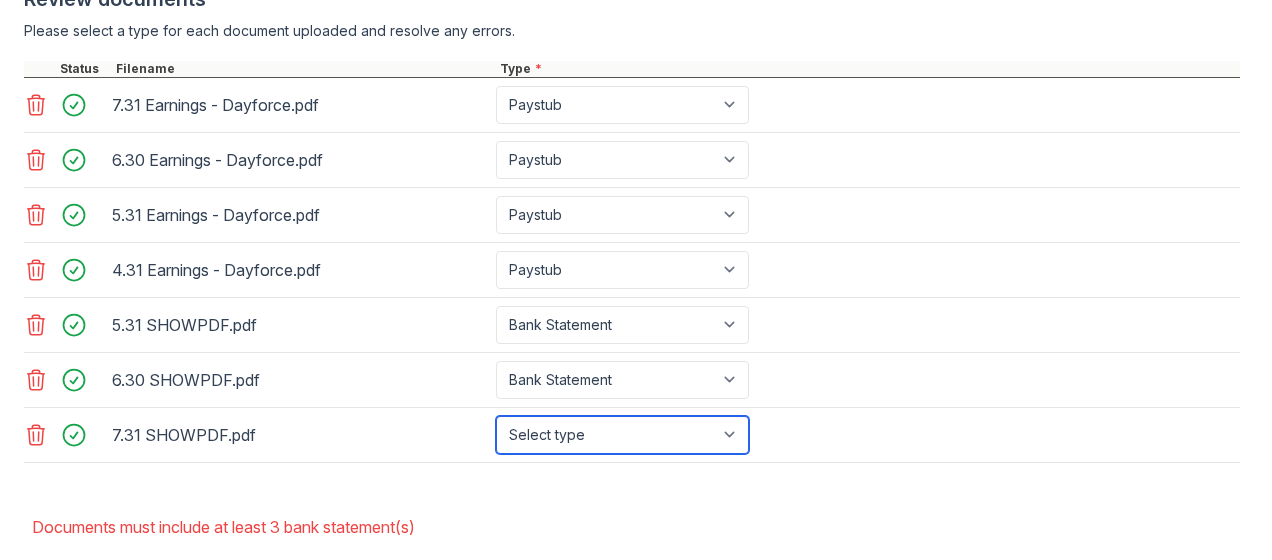 click on "Select type
Paystub
Bank Statement
Offer Letter
Tax Documents
Benefit Award Letter
Investment Account Statement
Other" at bounding box center (622, 435) 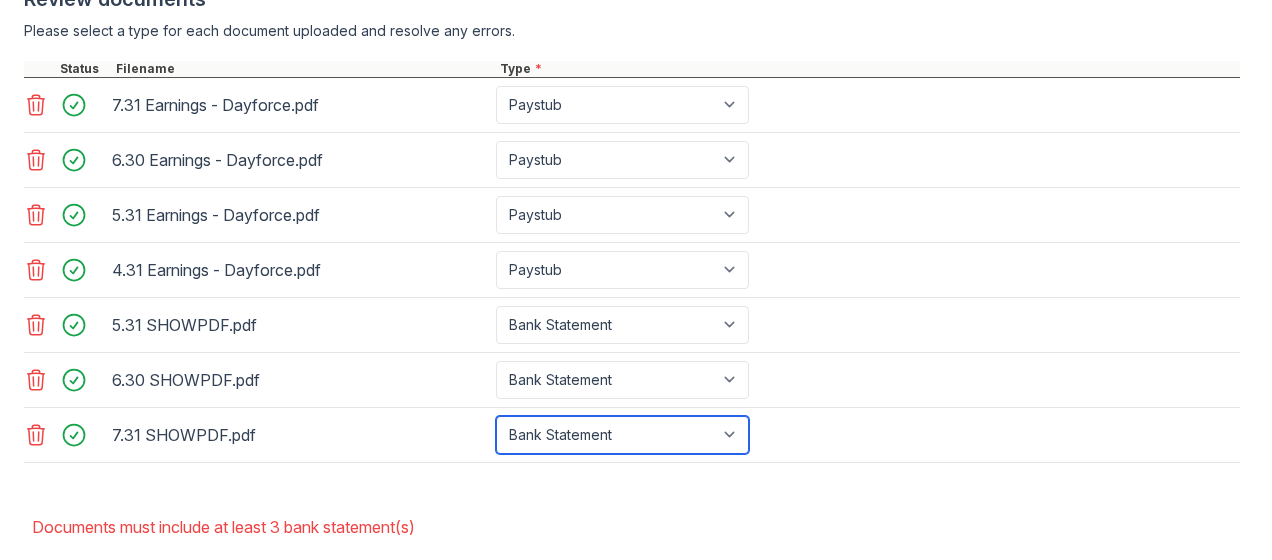 scroll, scrollTop: 981, scrollLeft: 0, axis: vertical 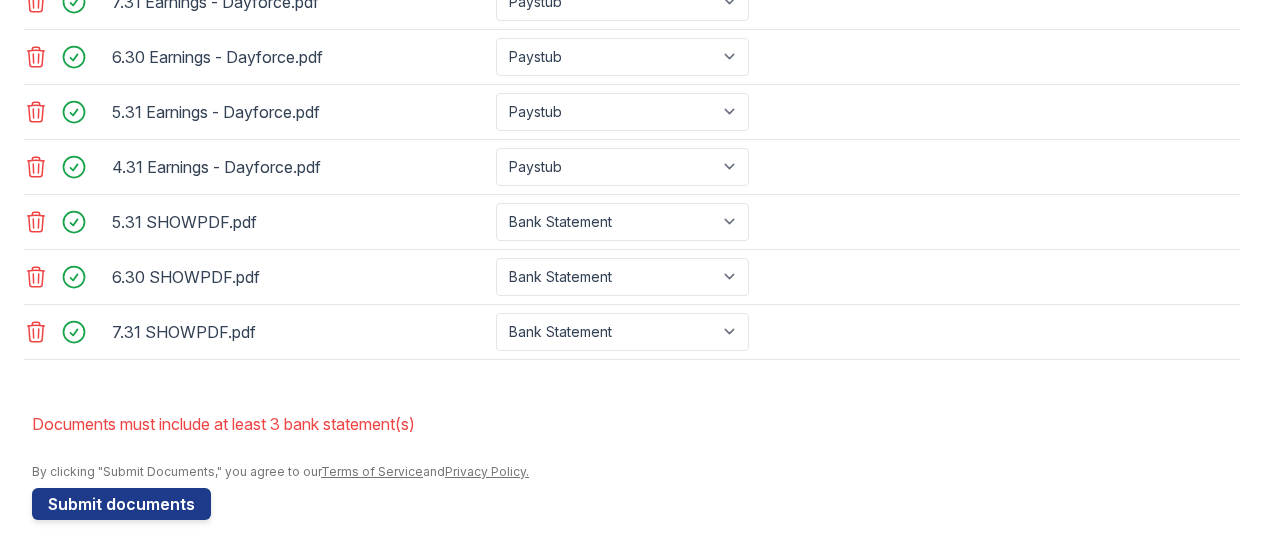 click on "By clicking "Submit Documents," you agree to our
Terms of Service
and
Privacy Policy." at bounding box center [636, 472] 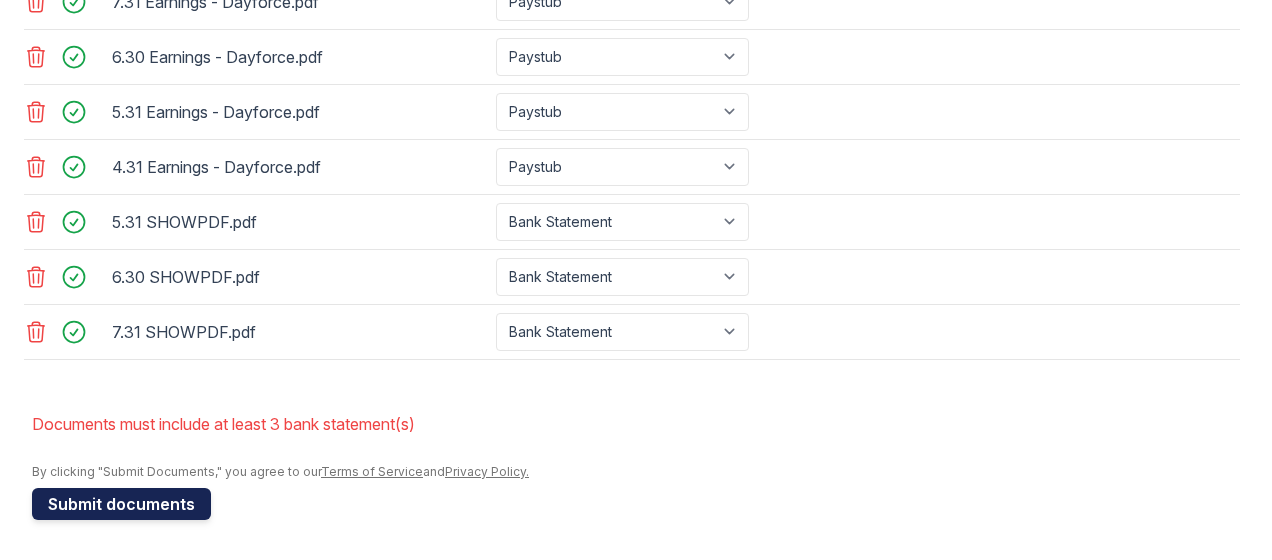 click on "Submit documents" at bounding box center (121, 504) 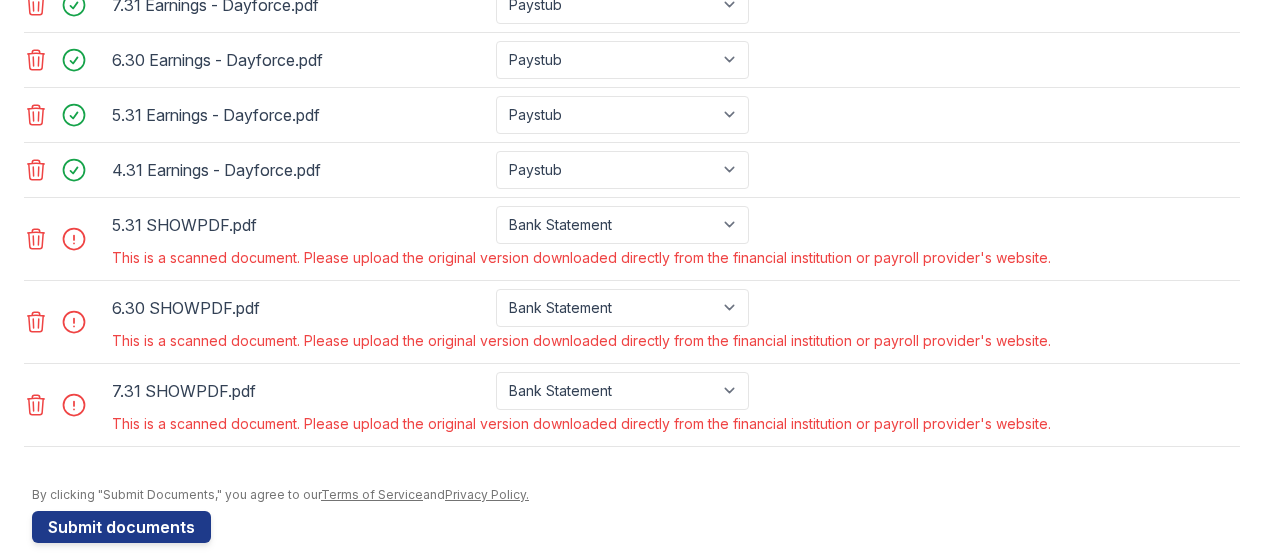 scroll, scrollTop: 968, scrollLeft: 0, axis: vertical 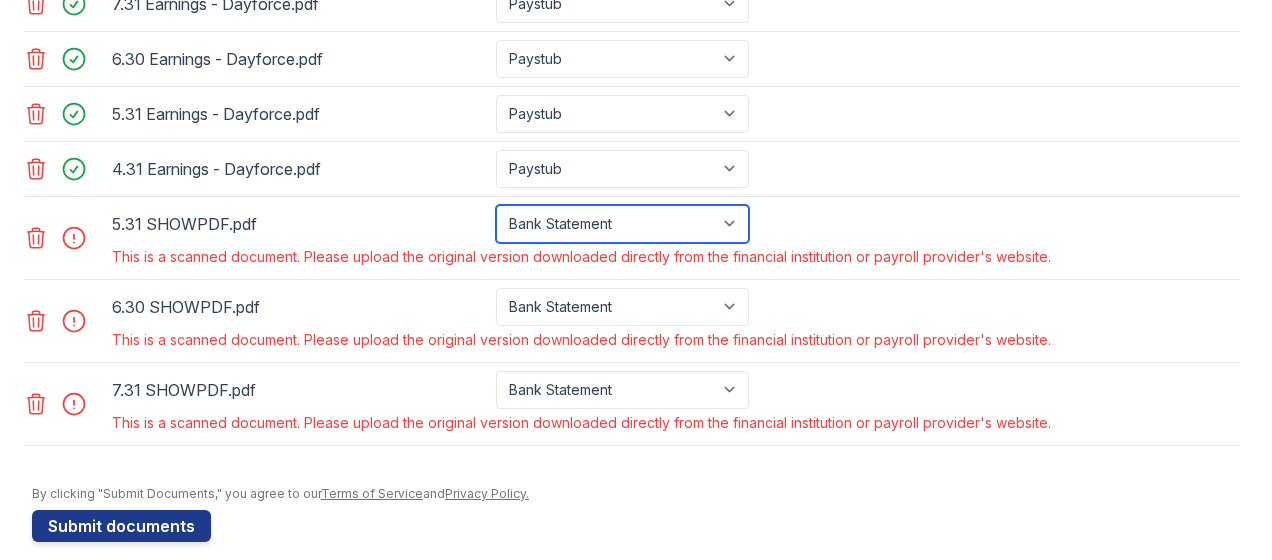 click on "Paystub
Bank Statement
Offer Letter
Tax Documents
Benefit Award Letter
Investment Account Statement
Other" at bounding box center [622, 224] 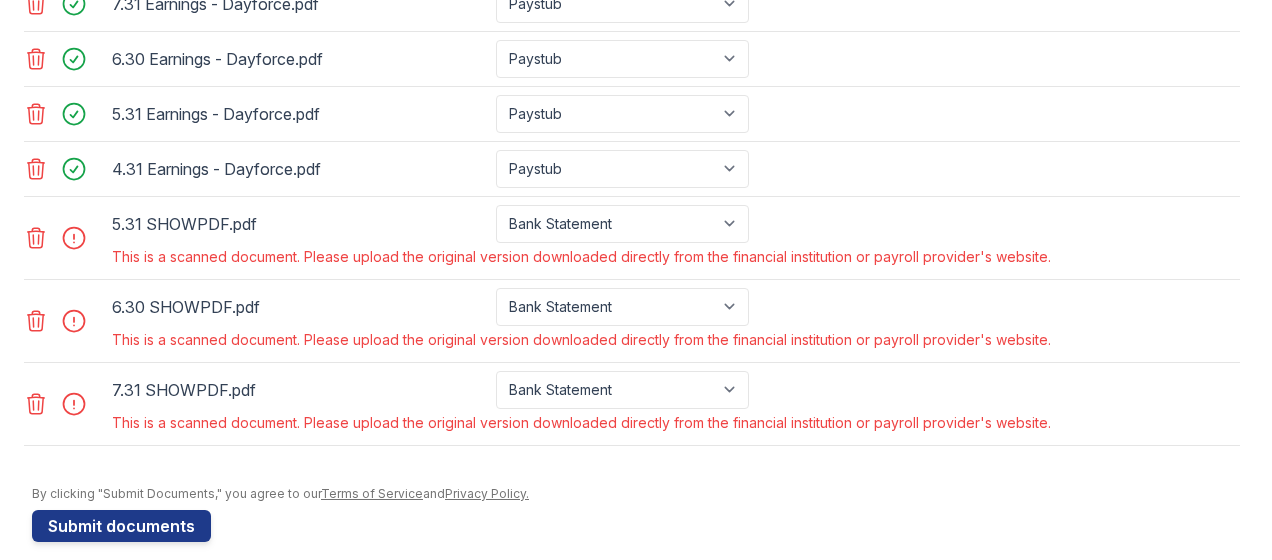 click on "4.31 Earnings - Dayforce.pdf
Paystub
Bank Statement
Offer Letter
Tax Documents
Benefit Award Letter
Investment Account Statement
Other" at bounding box center [632, 169] 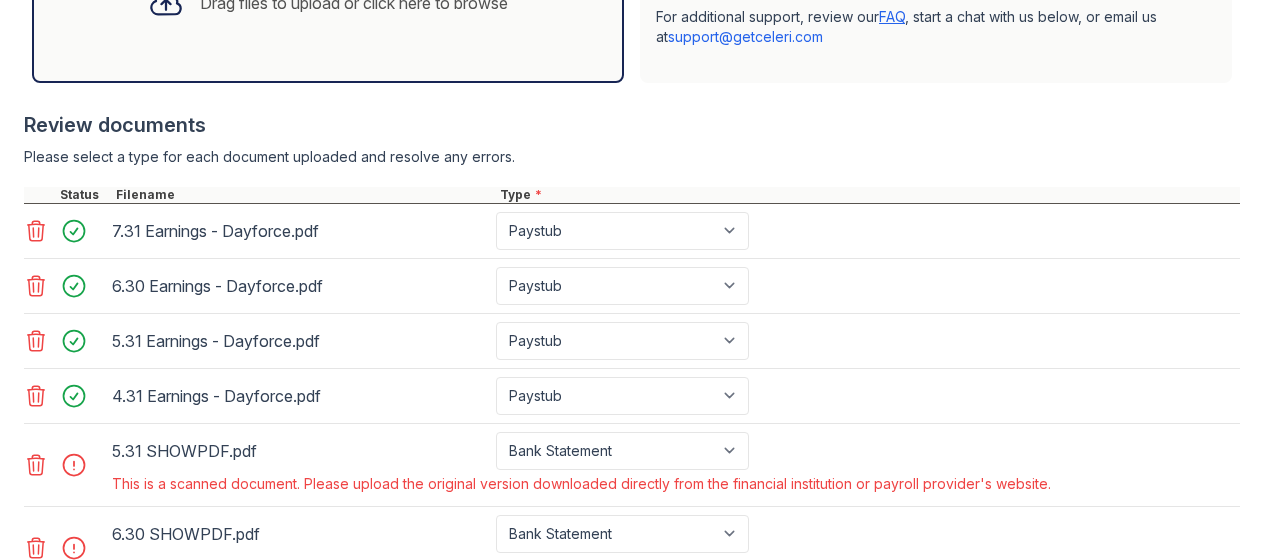 scroll, scrollTop: 1001, scrollLeft: 0, axis: vertical 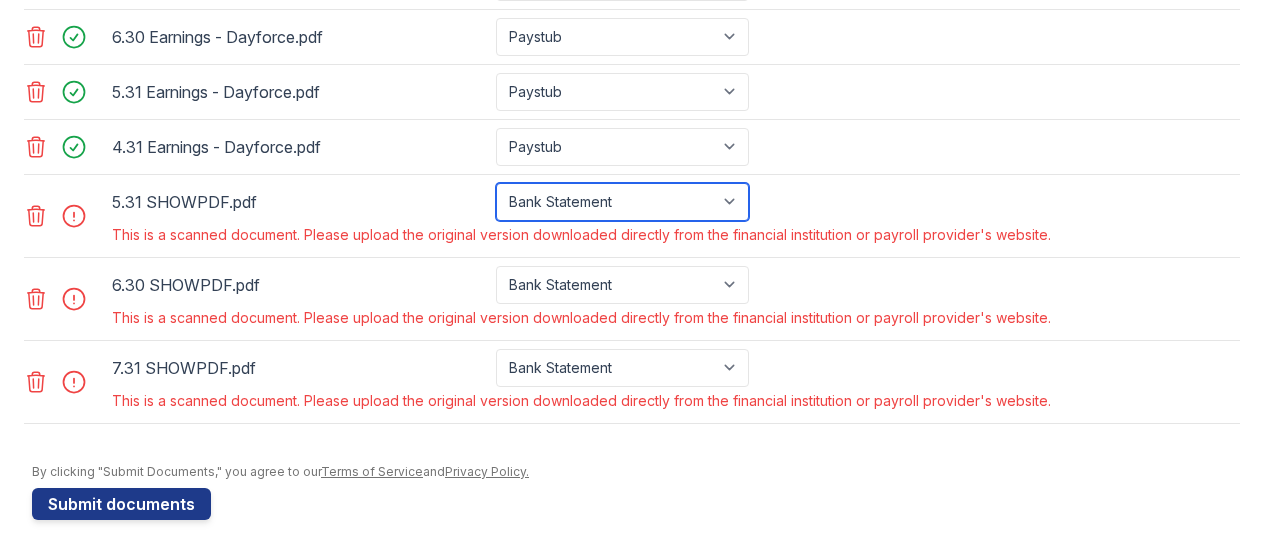 click on "Paystub
Bank Statement
Offer Letter
Tax Documents
Benefit Award Letter
Investment Account Statement
Other" at bounding box center (622, 202) 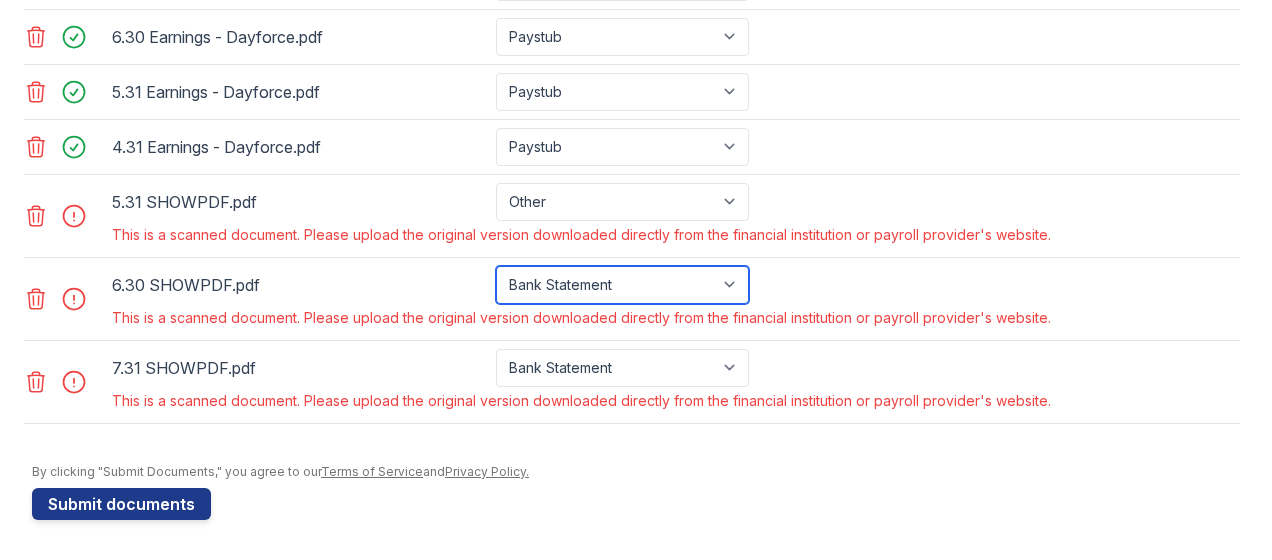 click on "Paystub
Bank Statement
Offer Letter
Tax Documents
Benefit Award Letter
Investment Account Statement
Other" at bounding box center [622, 285] 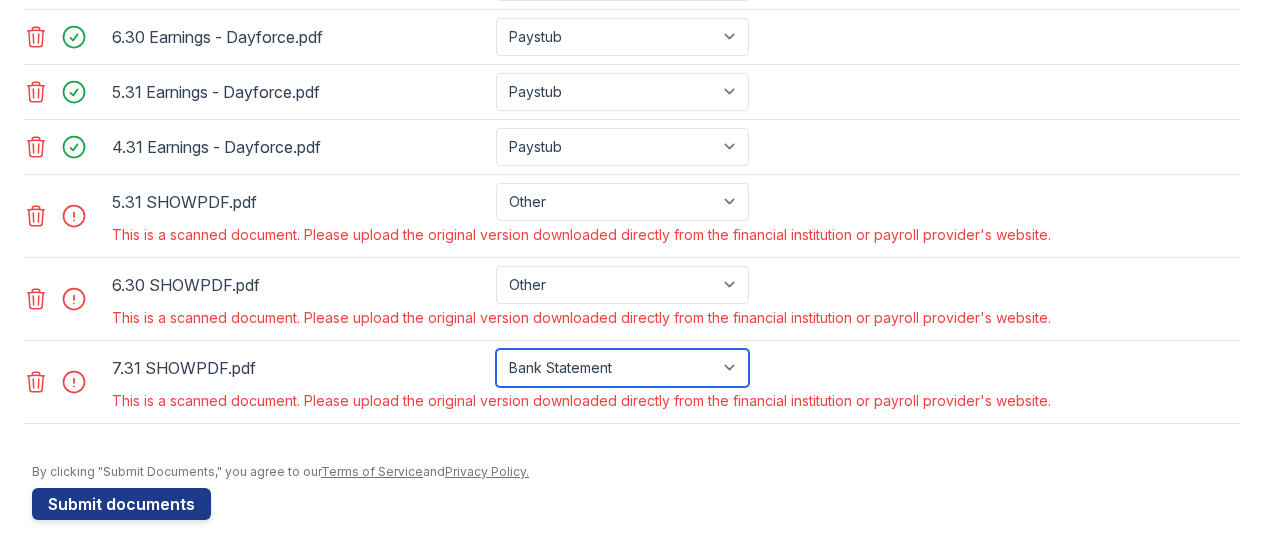 click on "Paystub
Bank Statement
Offer Letter
Tax Documents
Benefit Award Letter
Investment Account Statement
Other" at bounding box center [622, 368] 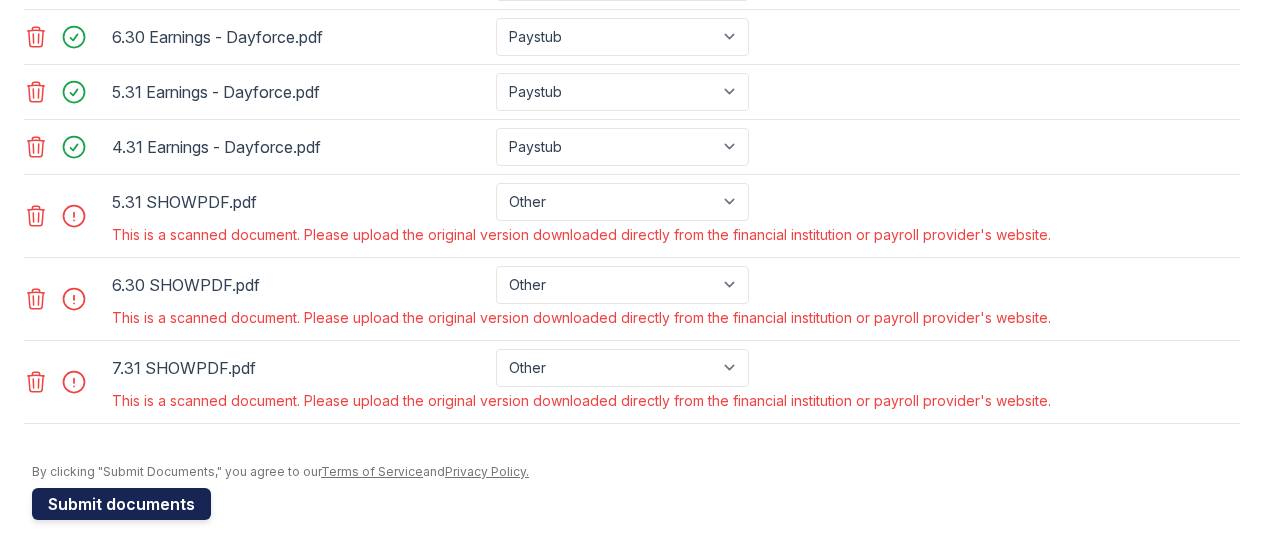 click on "Submit documents" at bounding box center (121, 504) 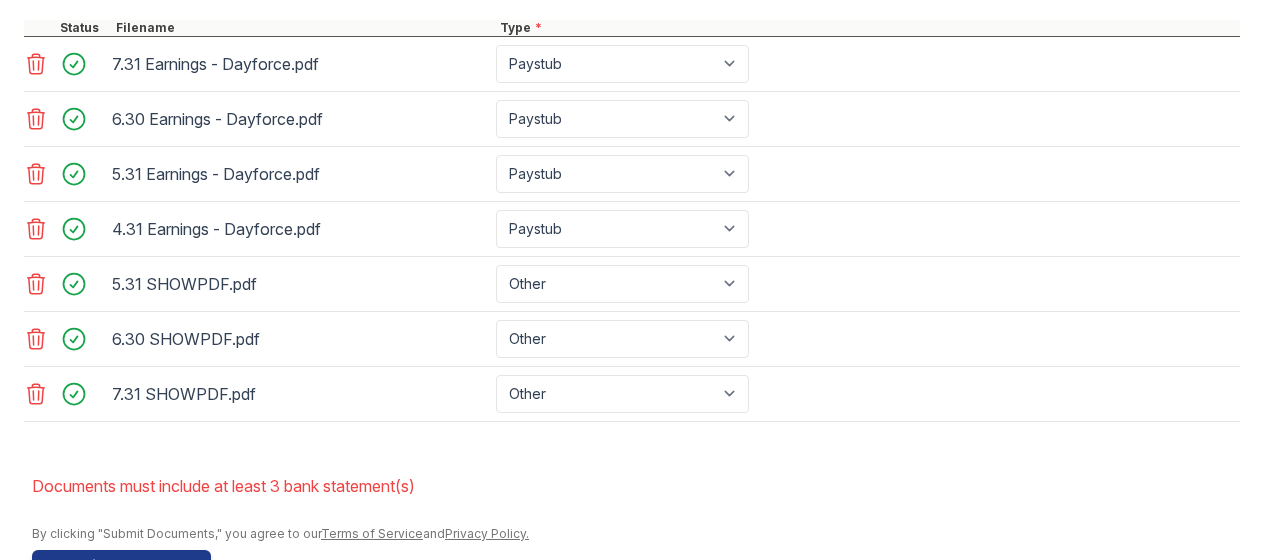 scroll, scrollTop: 909, scrollLeft: 0, axis: vertical 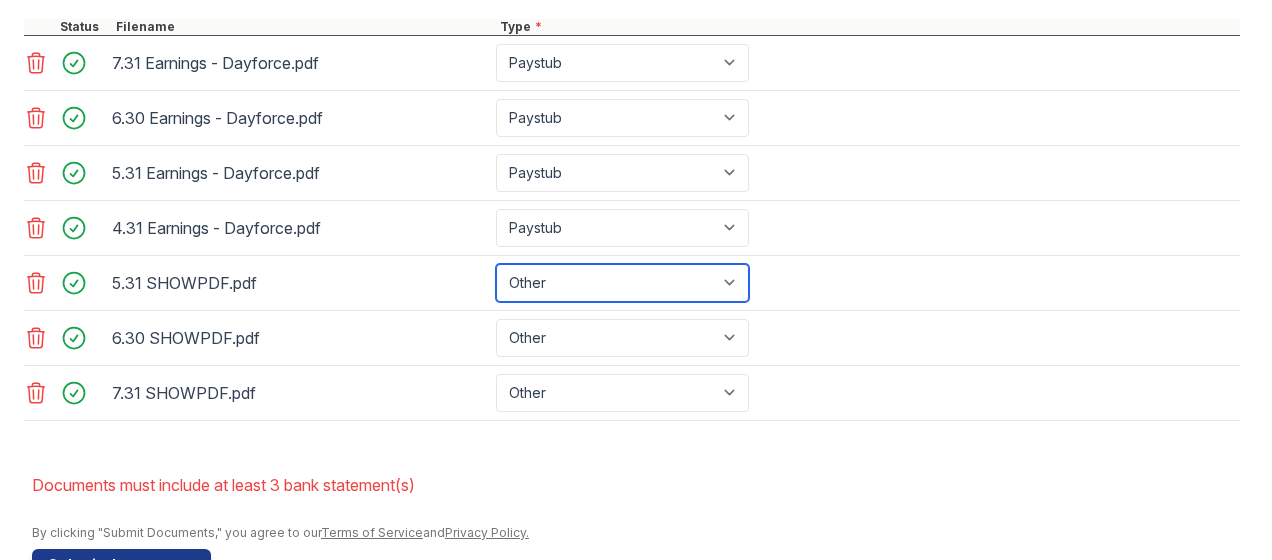 click on "Paystub
Bank Statement
Offer Letter
Tax Documents
Benefit Award Letter
Investment Account Statement
Other" at bounding box center (622, 283) 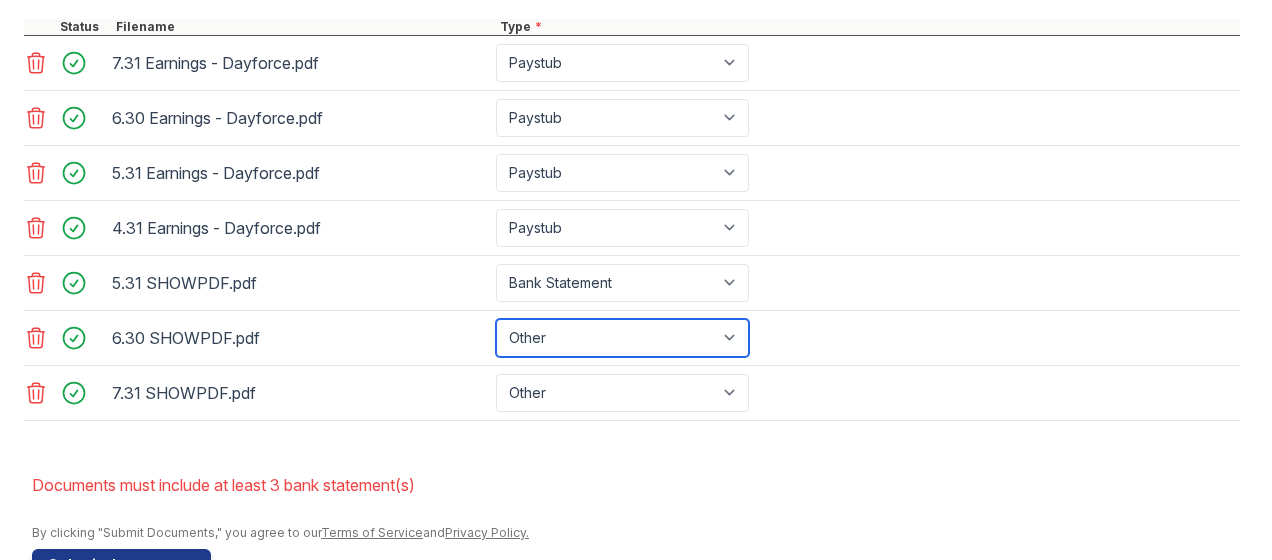 click on "Paystub
Bank Statement
Offer Letter
Tax Documents
Benefit Award Letter
Investment Account Statement
Other" at bounding box center [622, 338] 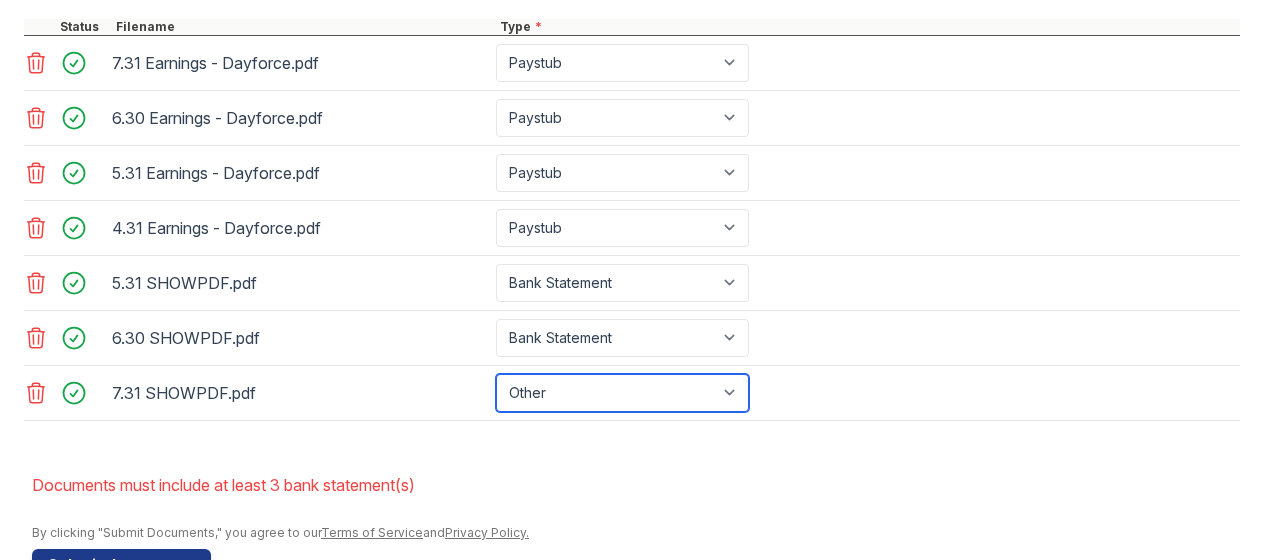 click on "Paystub
Bank Statement
Offer Letter
Tax Documents
Benefit Award Letter
Investment Account Statement
Other" at bounding box center (622, 393) 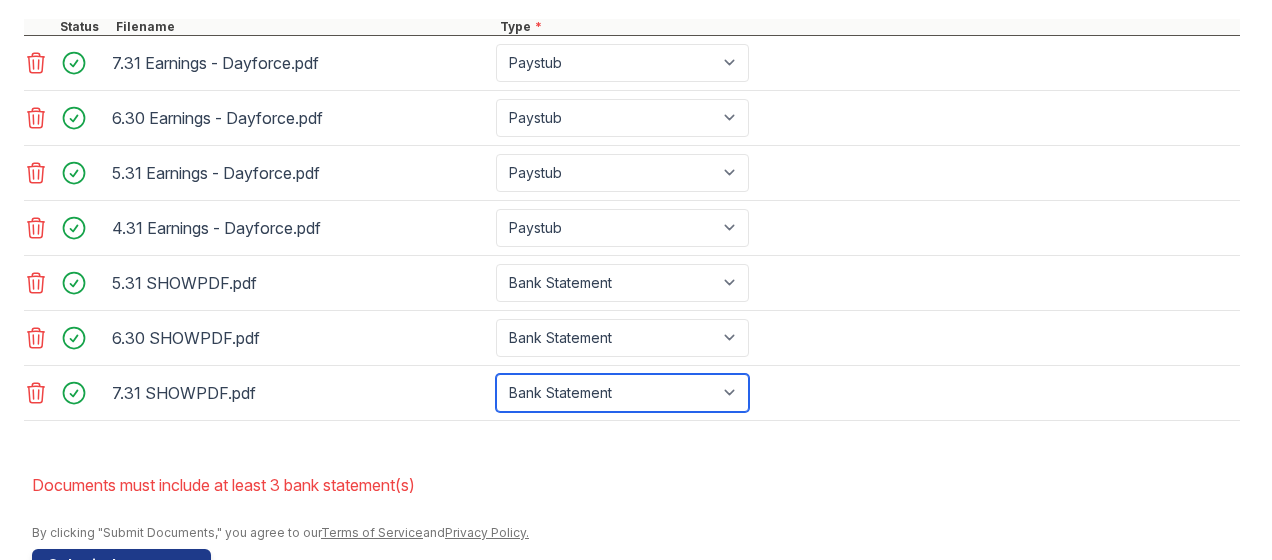 click on "Paystub
Bank Statement
Offer Letter
Tax Documents
Benefit Award Letter
Investment Account Statement
Other" at bounding box center (622, 393) 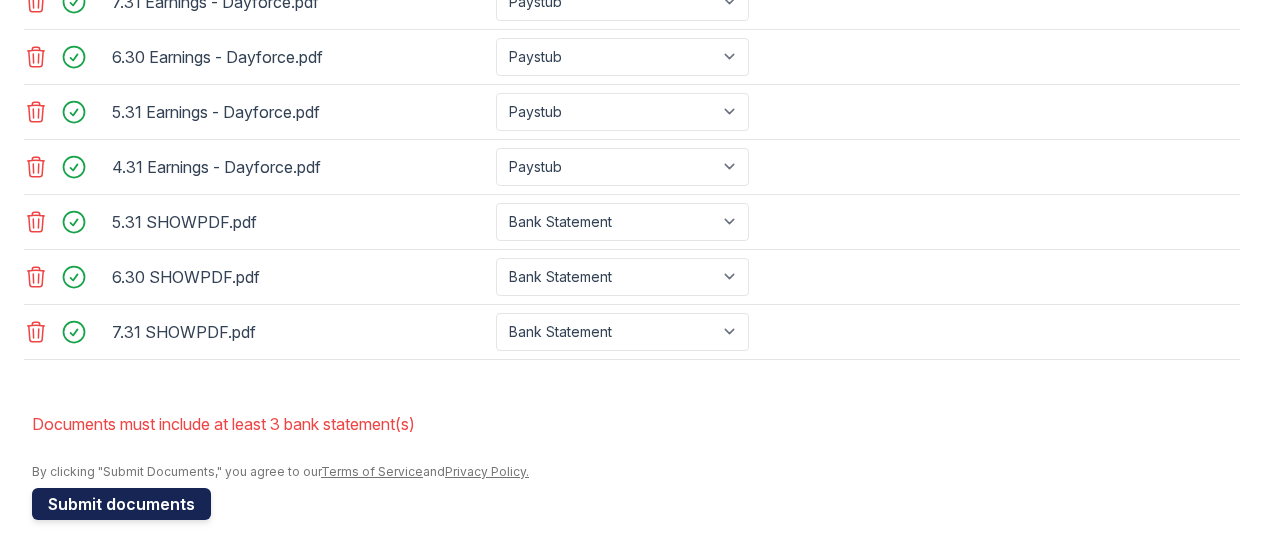 click on "Submit documents" at bounding box center [121, 504] 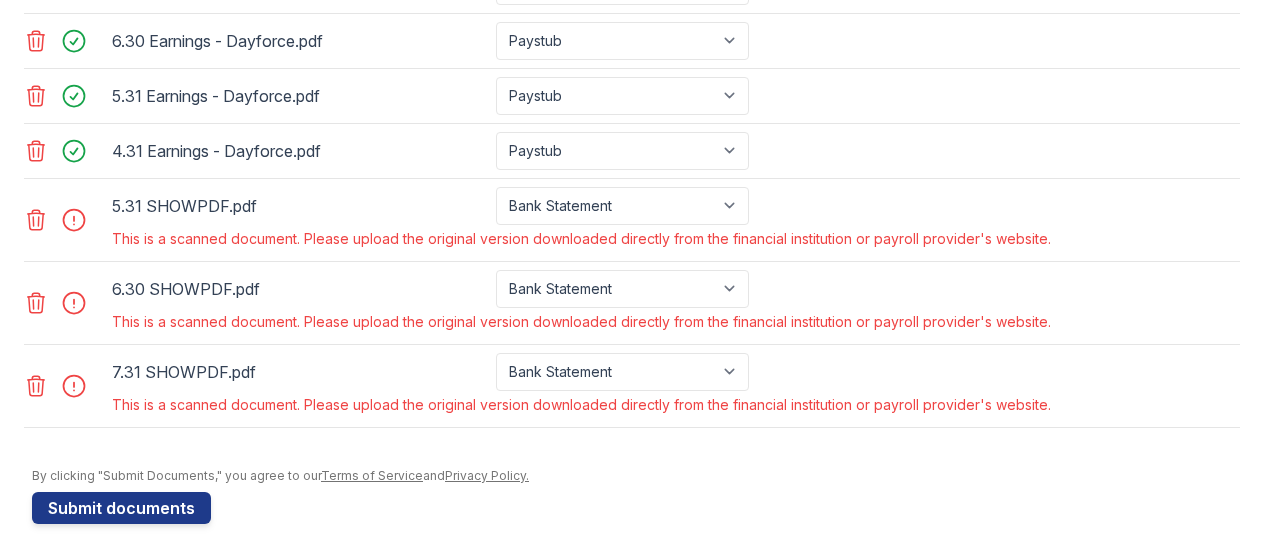 scroll, scrollTop: 987, scrollLeft: 0, axis: vertical 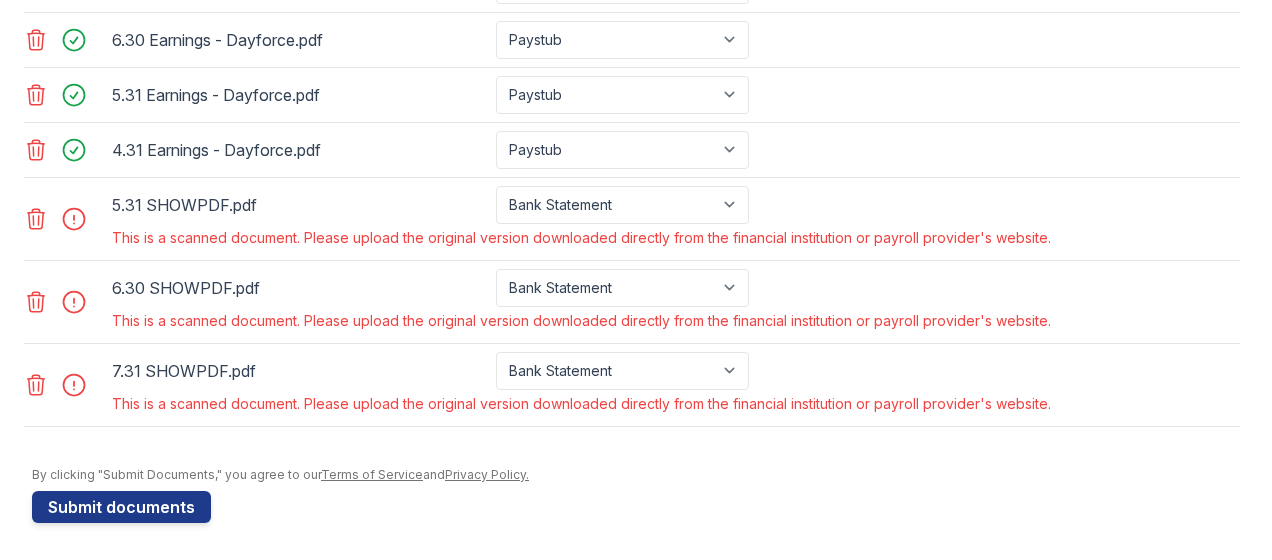 click at bounding box center [80, 302] 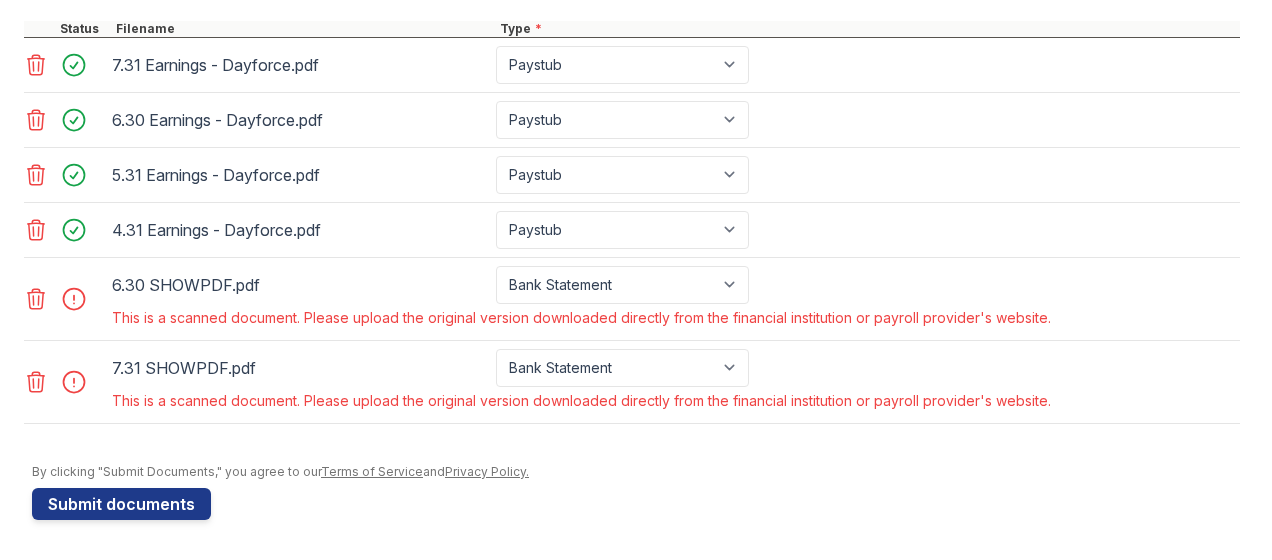 scroll, scrollTop: 919, scrollLeft: 0, axis: vertical 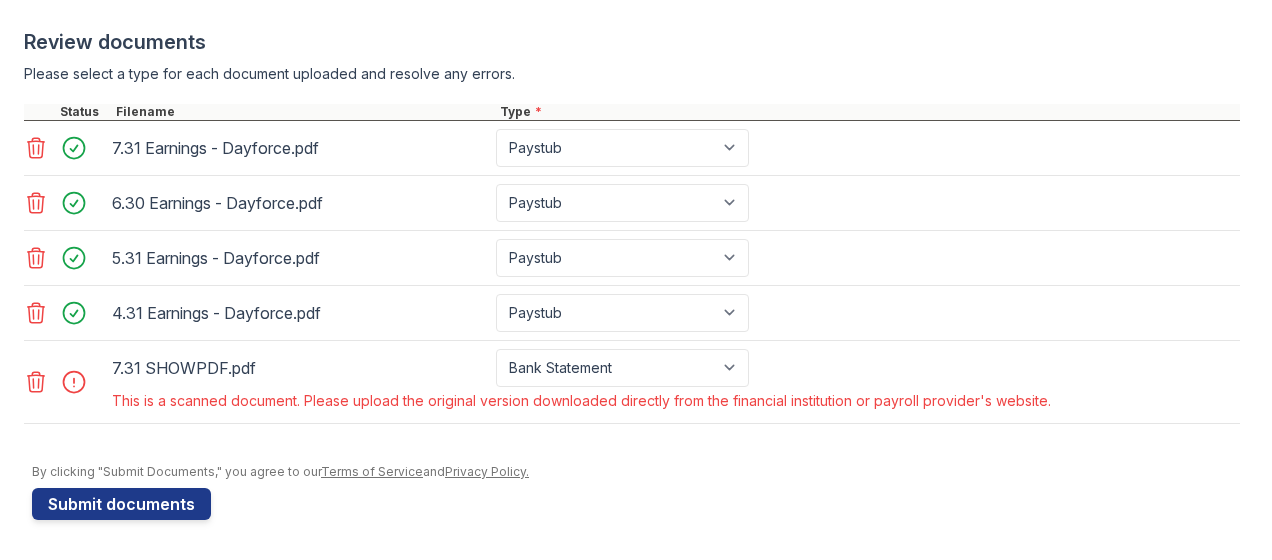 click 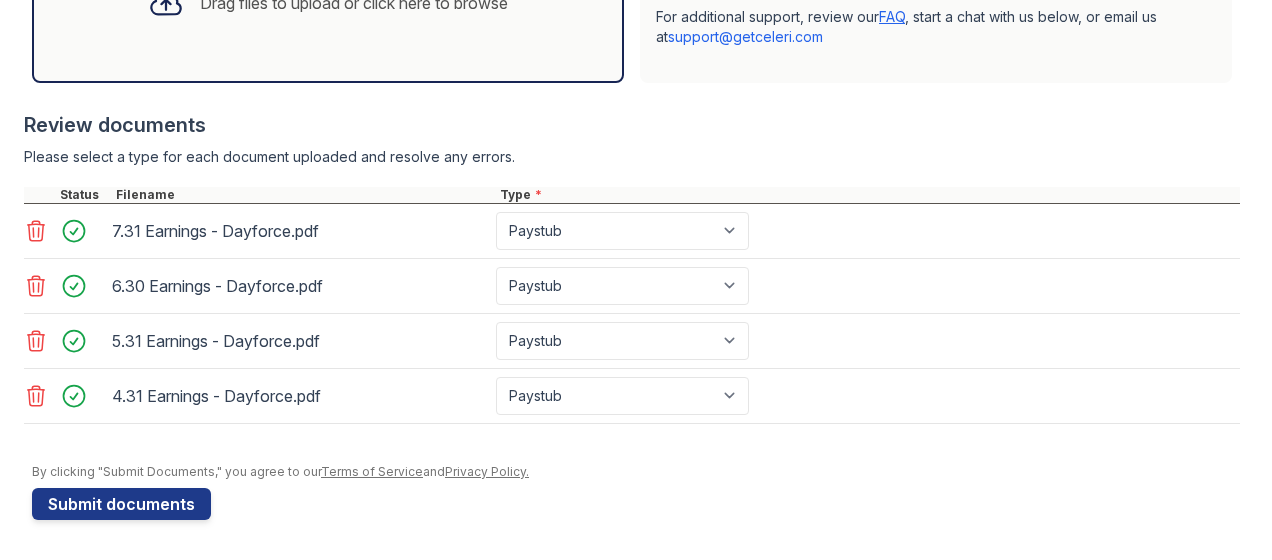 click on "Drag files to upload or click here to browse" at bounding box center (328, 3) 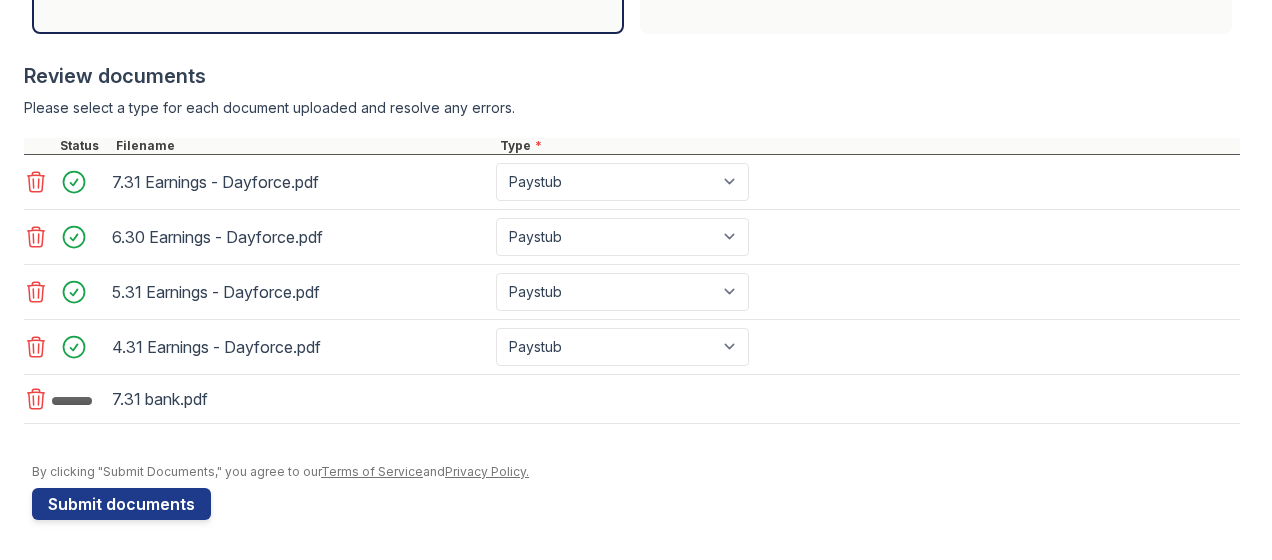 scroll, scrollTop: 809, scrollLeft: 0, axis: vertical 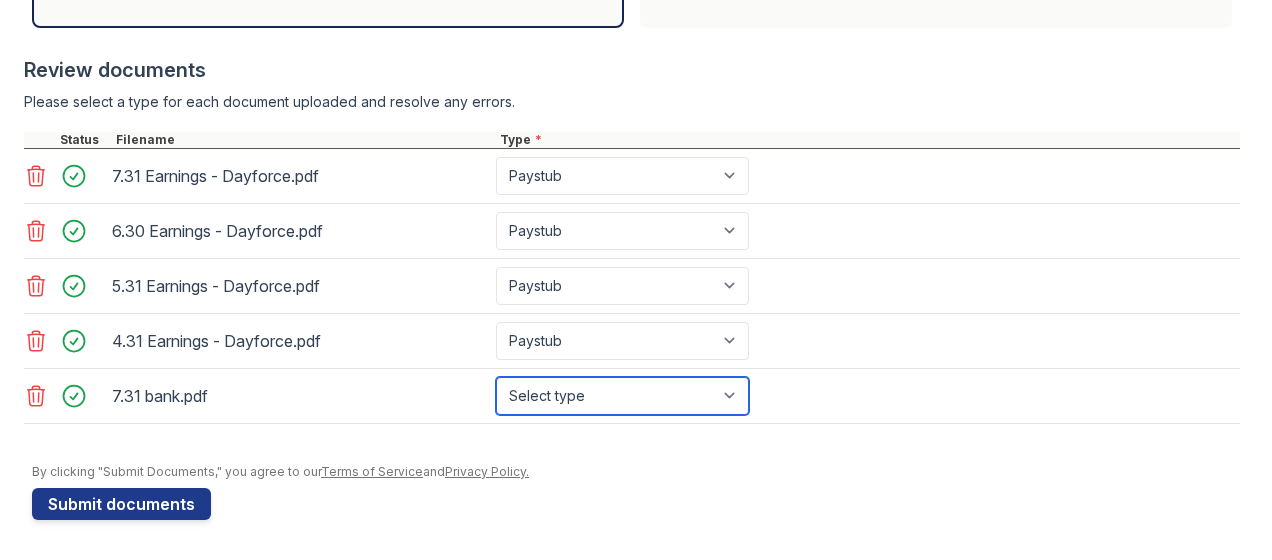 click on "Select type
Paystub
Bank Statement
Offer Letter
Tax Documents
Benefit Award Letter
Investment Account Statement
Other" at bounding box center [622, 396] 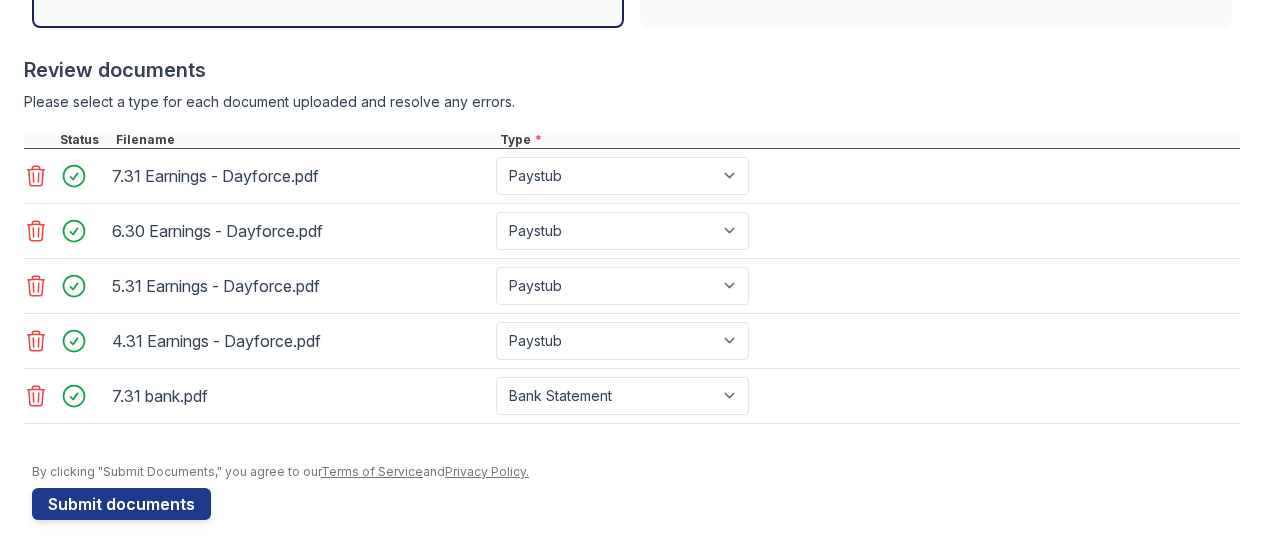 click on "Drag files to upload or click here to browse" at bounding box center (328, -52) 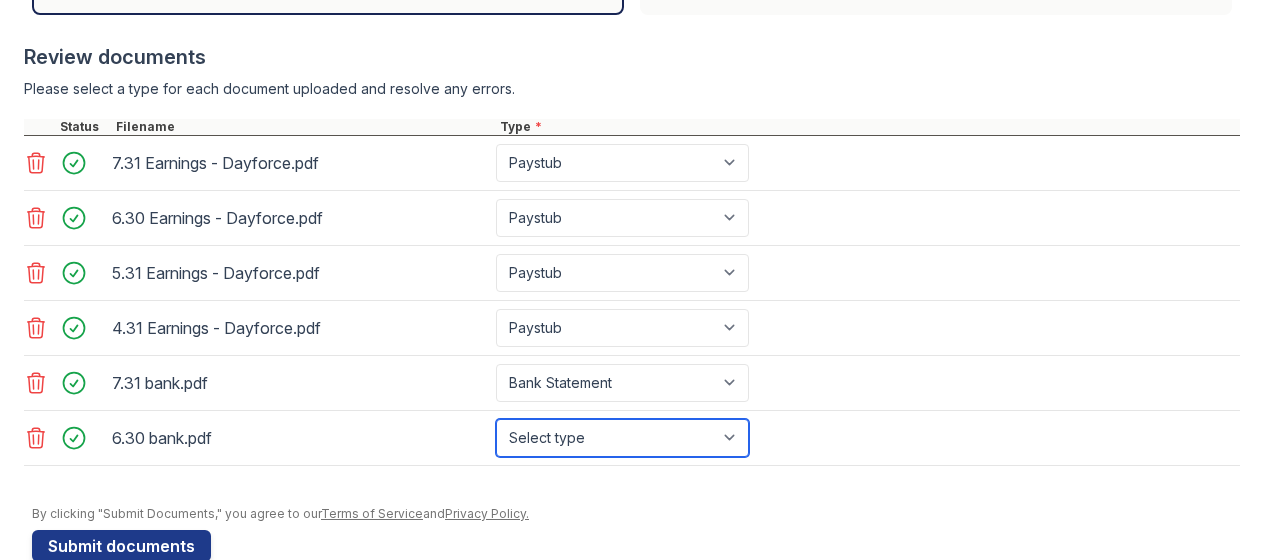 click on "Select type
Paystub
Bank Statement
Offer Letter
Tax Documents
Benefit Award Letter
Investment Account Statement
Other" at bounding box center [622, 438] 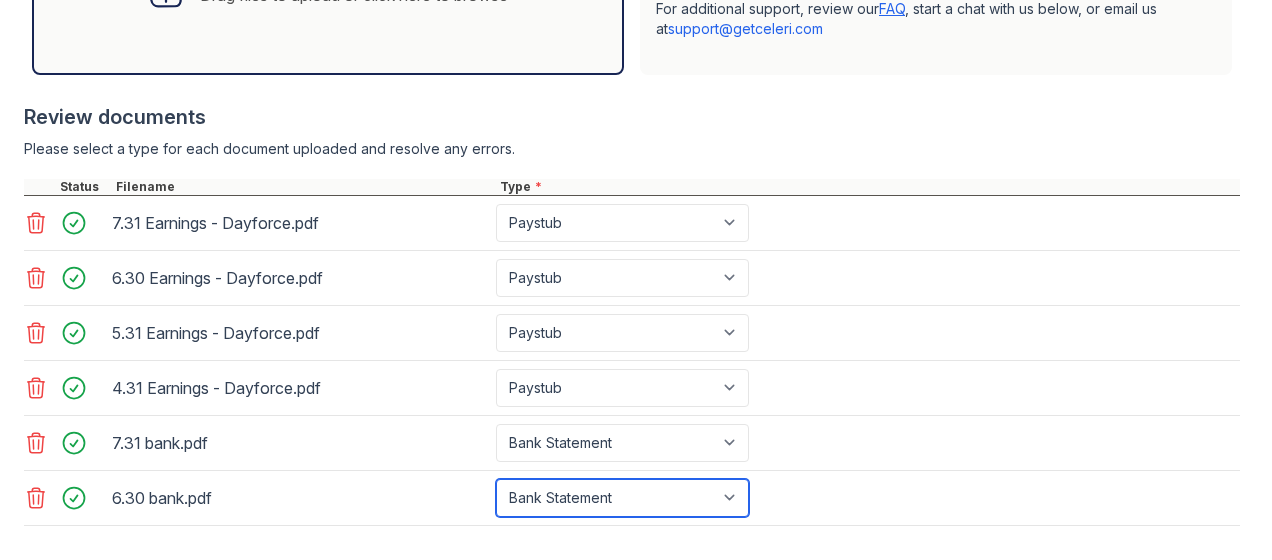scroll, scrollTop: 738, scrollLeft: 0, axis: vertical 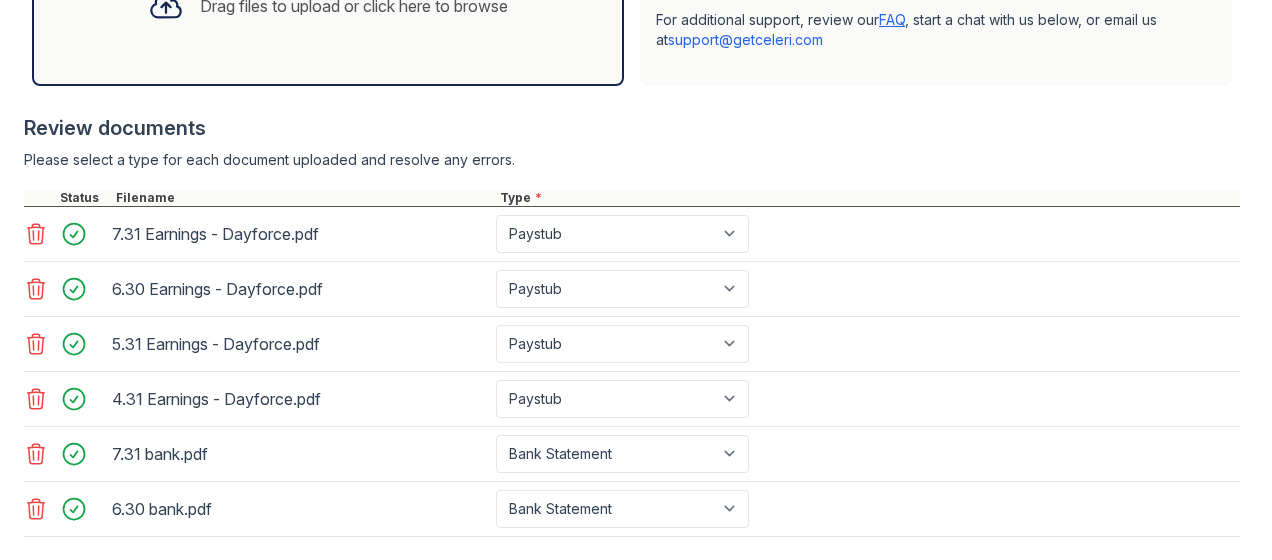 click on "Drag files to upload or click here to browse" at bounding box center (328, 6) 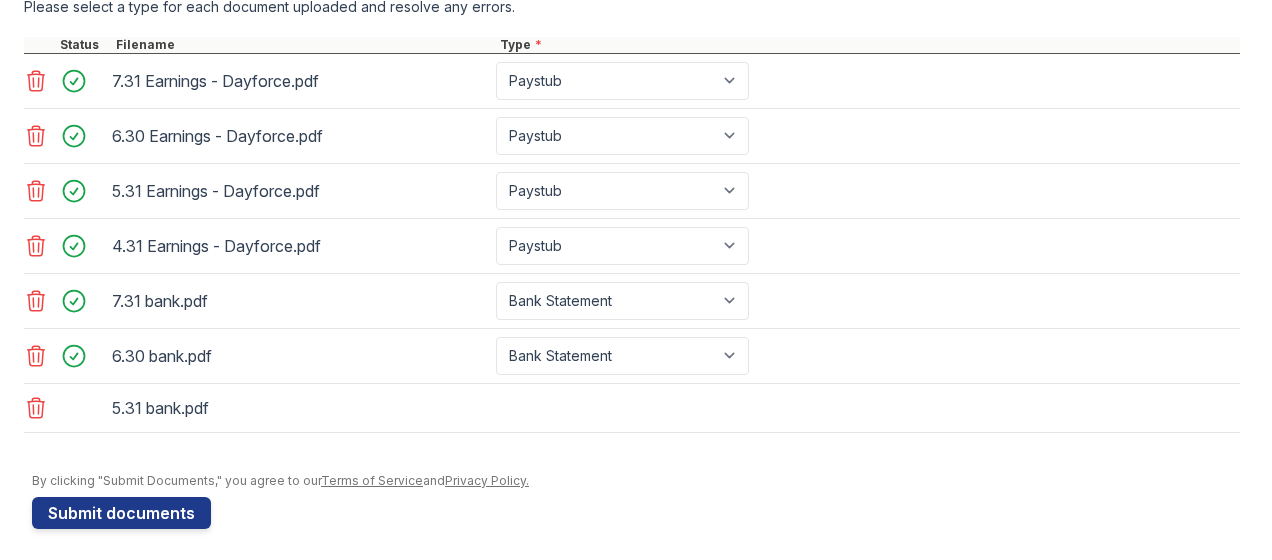 scroll, scrollTop: 912, scrollLeft: 0, axis: vertical 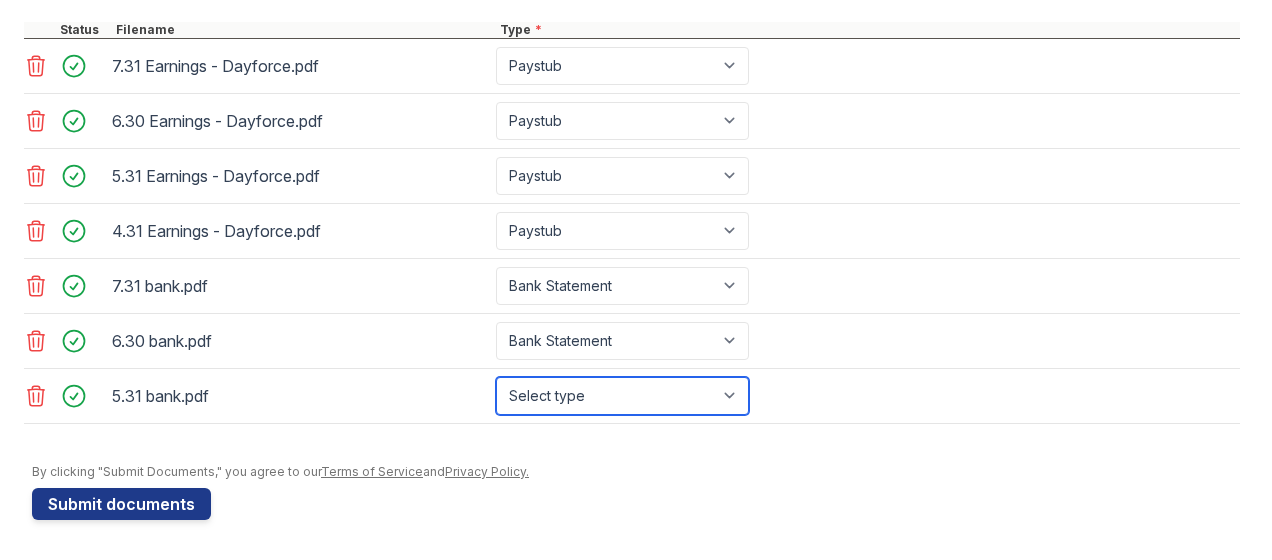 click on "Select type
Paystub
Bank Statement
Offer Letter
Tax Documents
Benefit Award Letter
Investment Account Statement
Other" at bounding box center (622, 396) 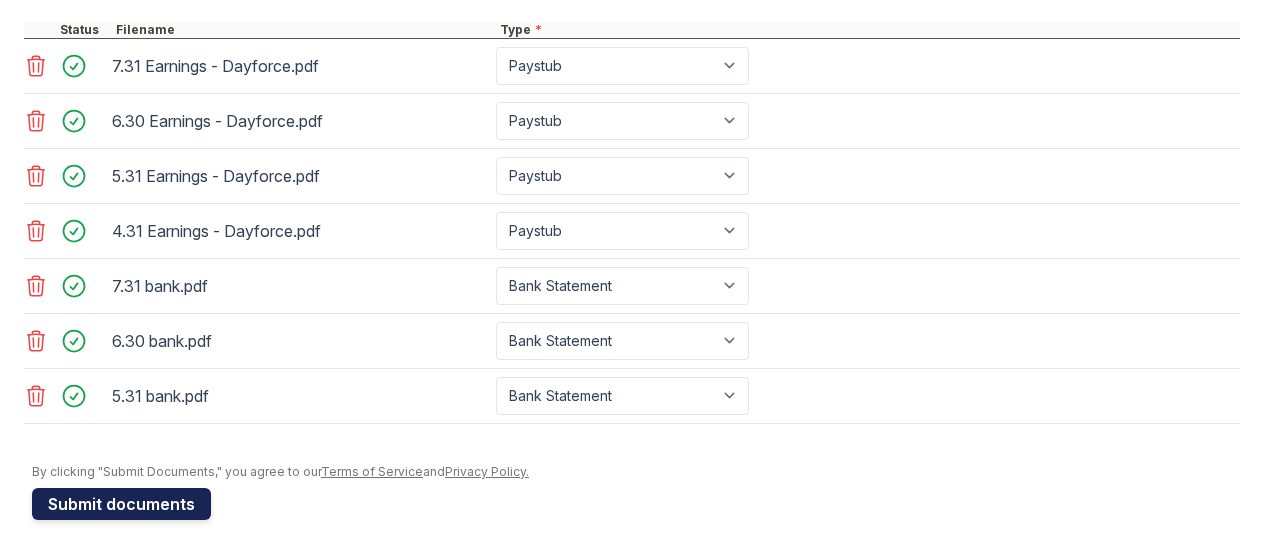 click on "Submit documents" at bounding box center [121, 504] 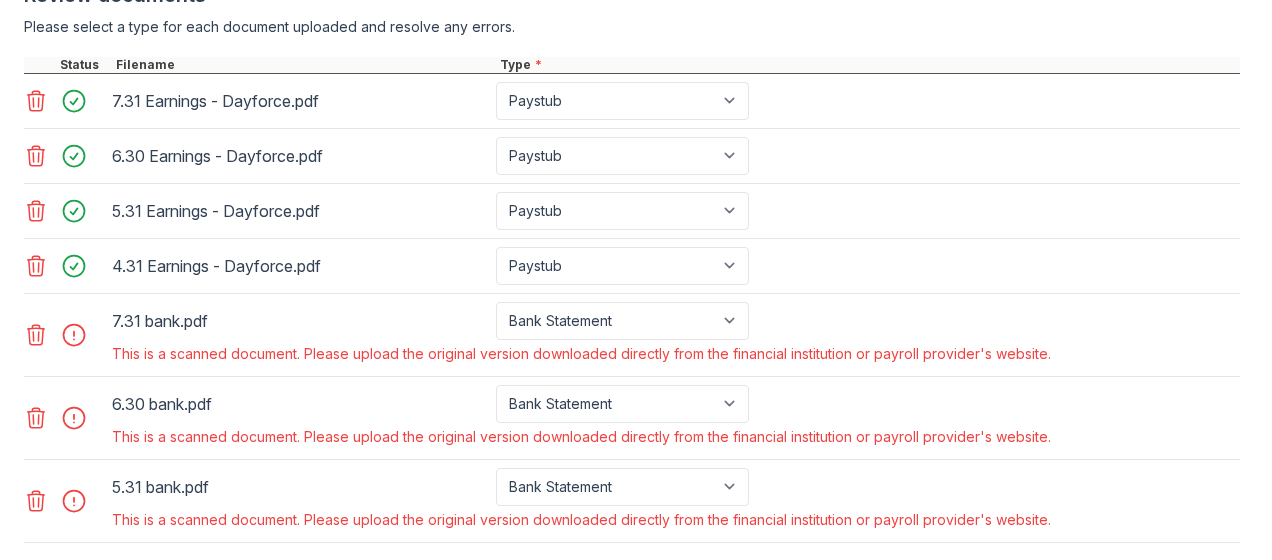 scroll, scrollTop: 873, scrollLeft: 0, axis: vertical 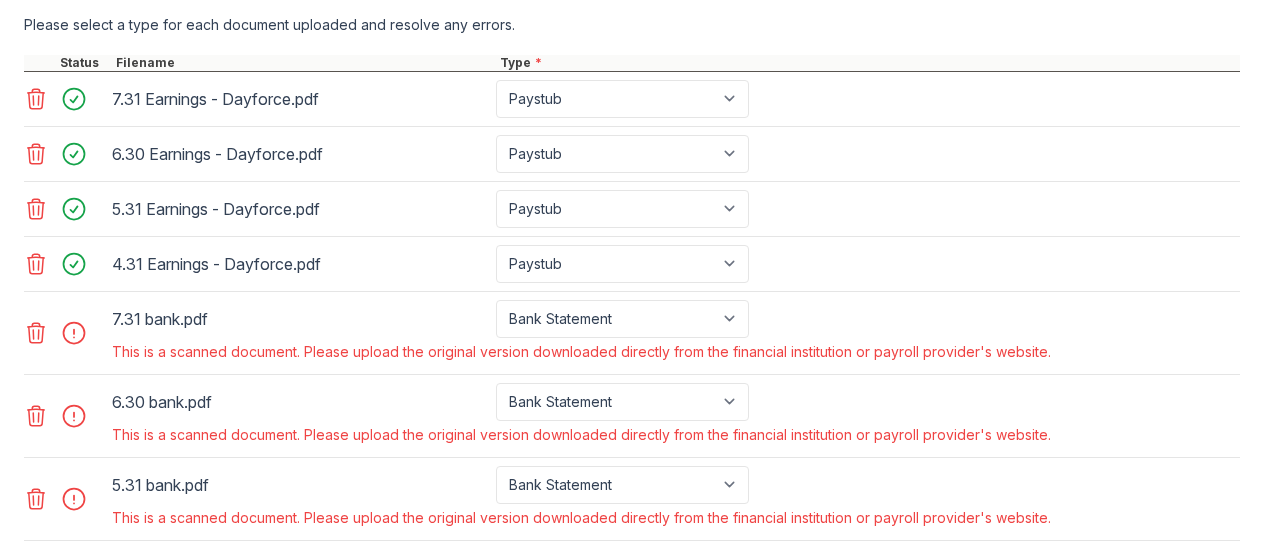 click 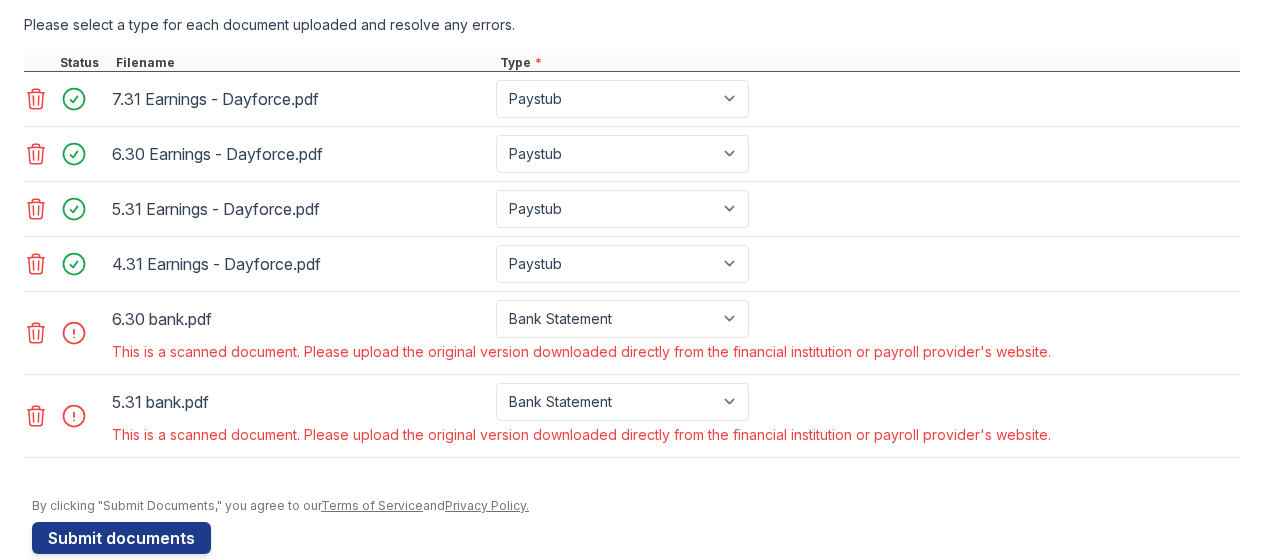 click 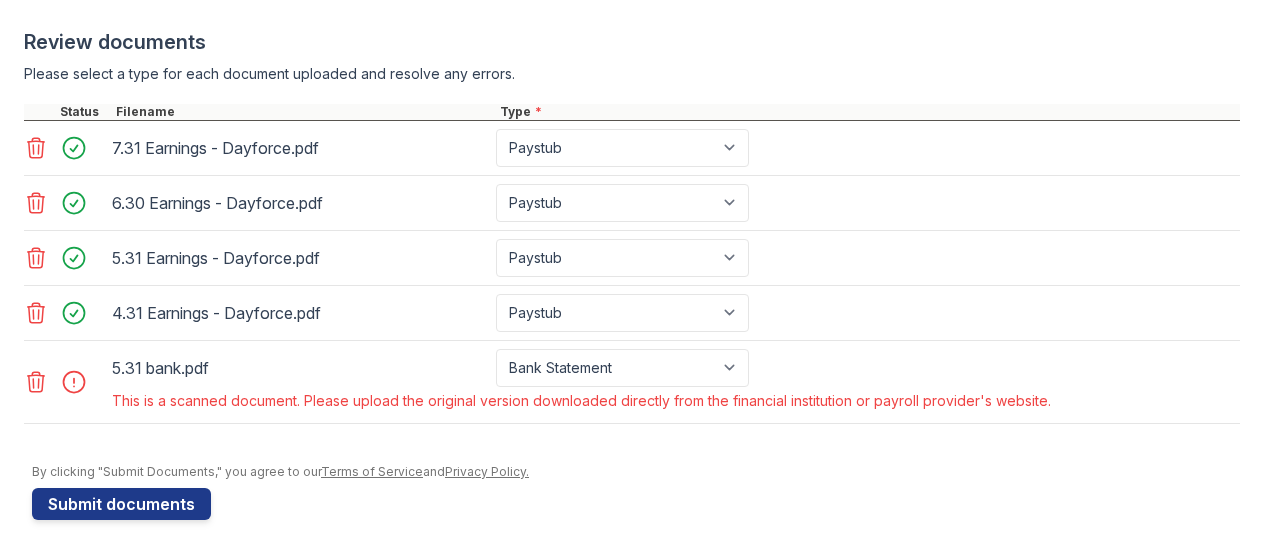 click 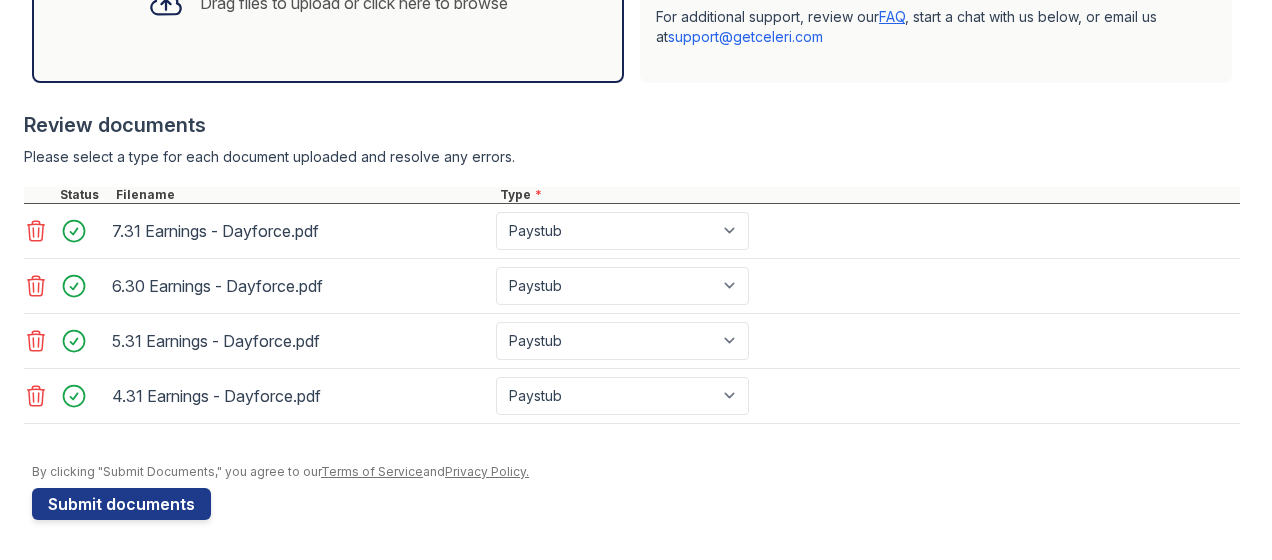 scroll, scrollTop: 685, scrollLeft: 0, axis: vertical 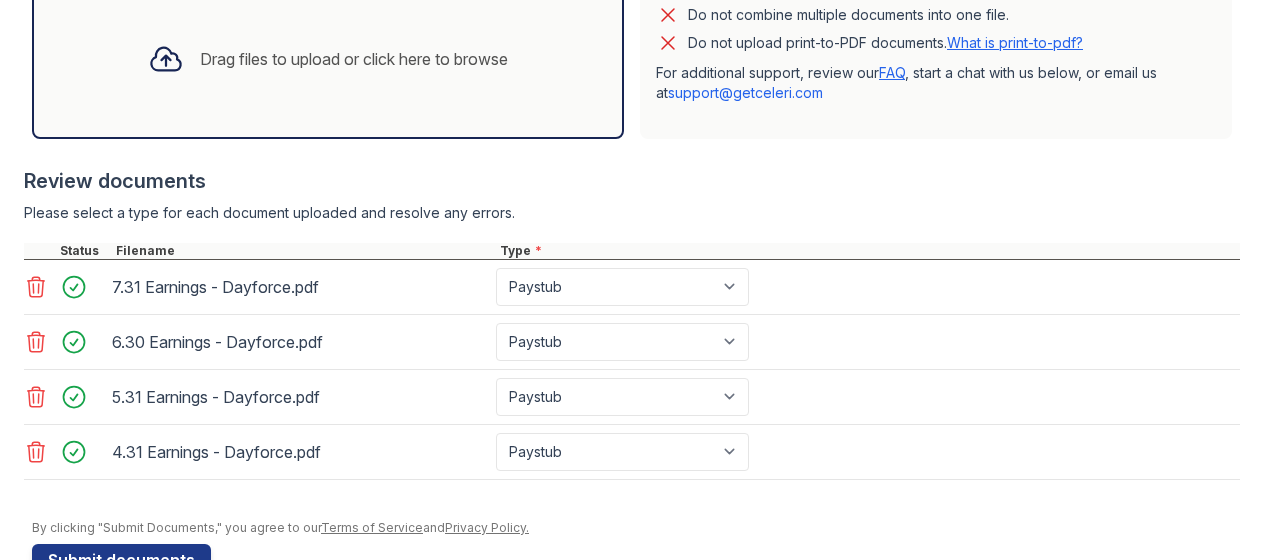 click on "Drag files to upload or click here to browse" at bounding box center [328, 59] 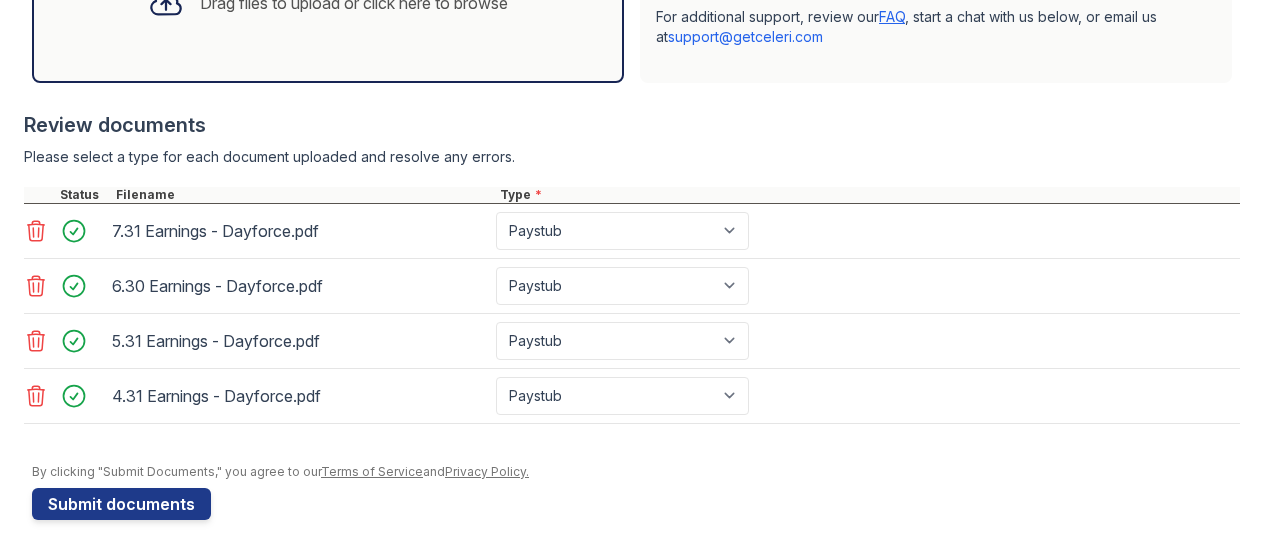 scroll, scrollTop: 0, scrollLeft: 0, axis: both 